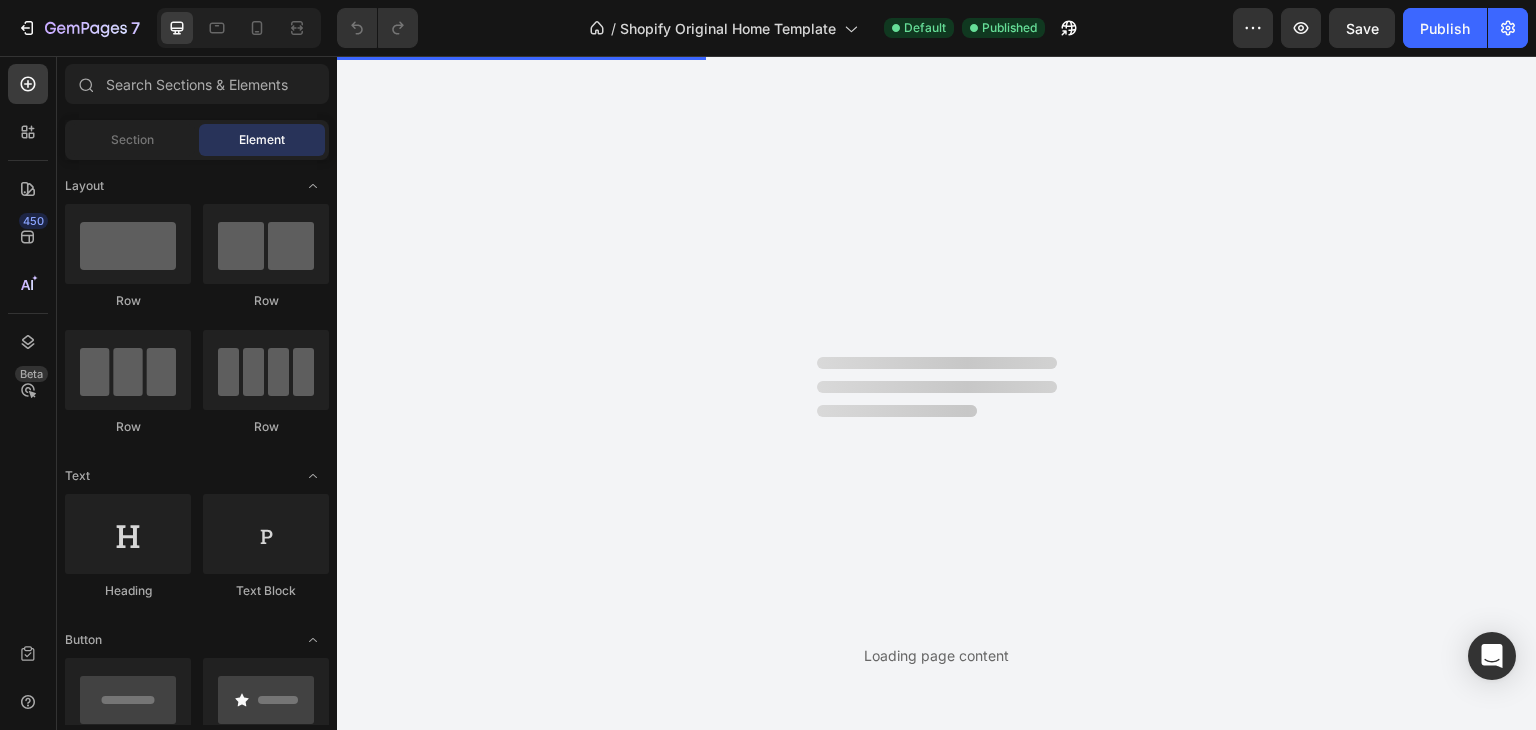 scroll, scrollTop: 0, scrollLeft: 0, axis: both 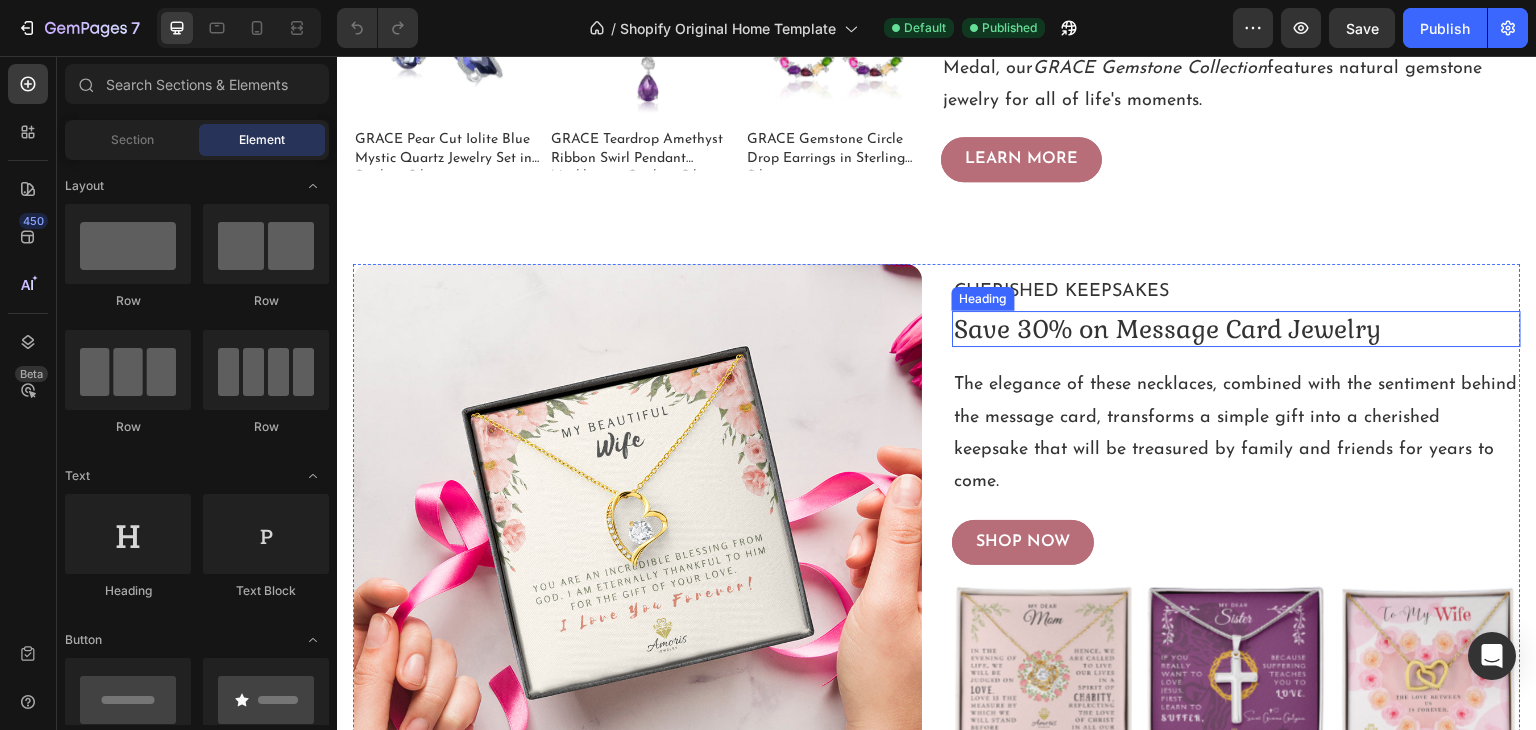 click on "Save 30% on Message Card Jewelry" at bounding box center [1167, 329] 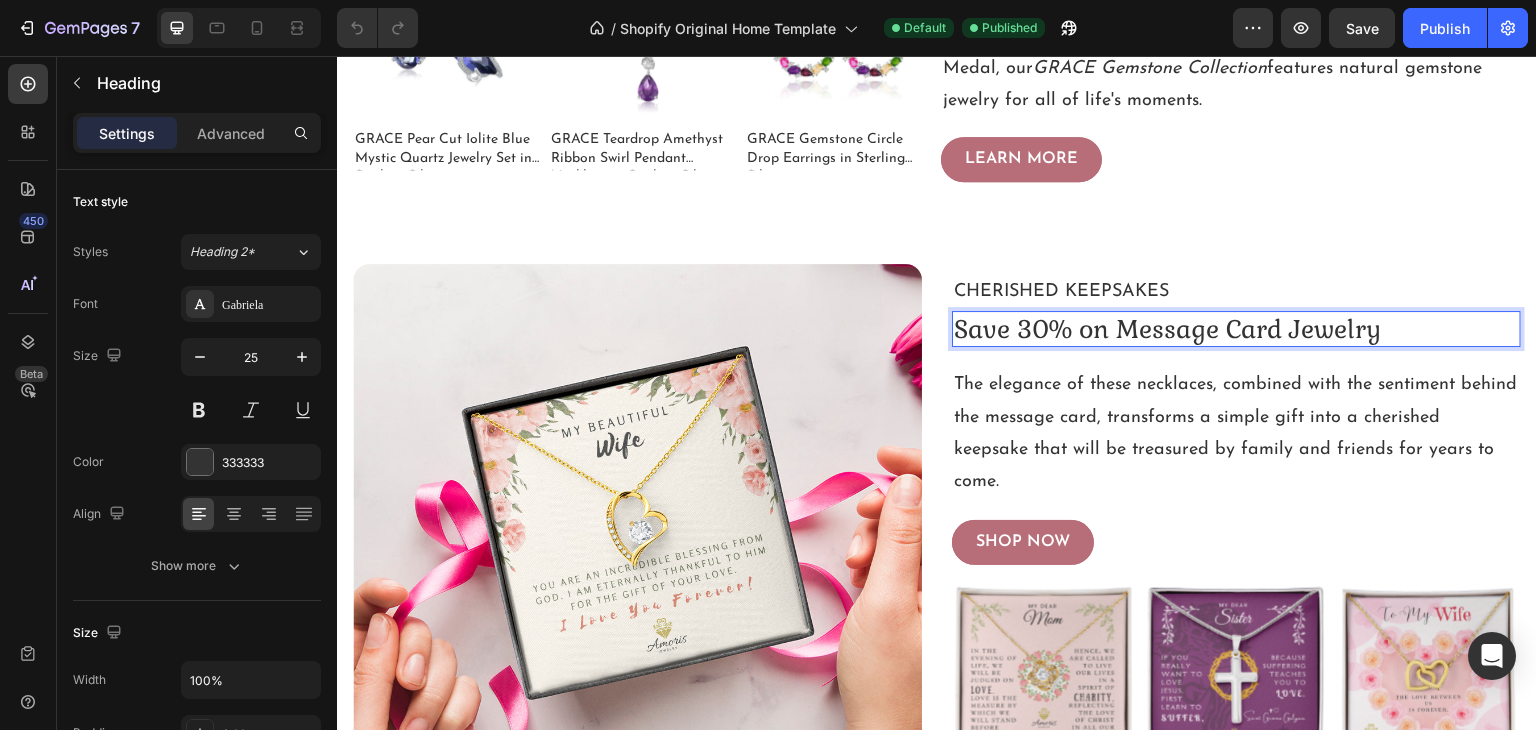 click on "Save 30% on Message Card Jewelry" at bounding box center [1167, 329] 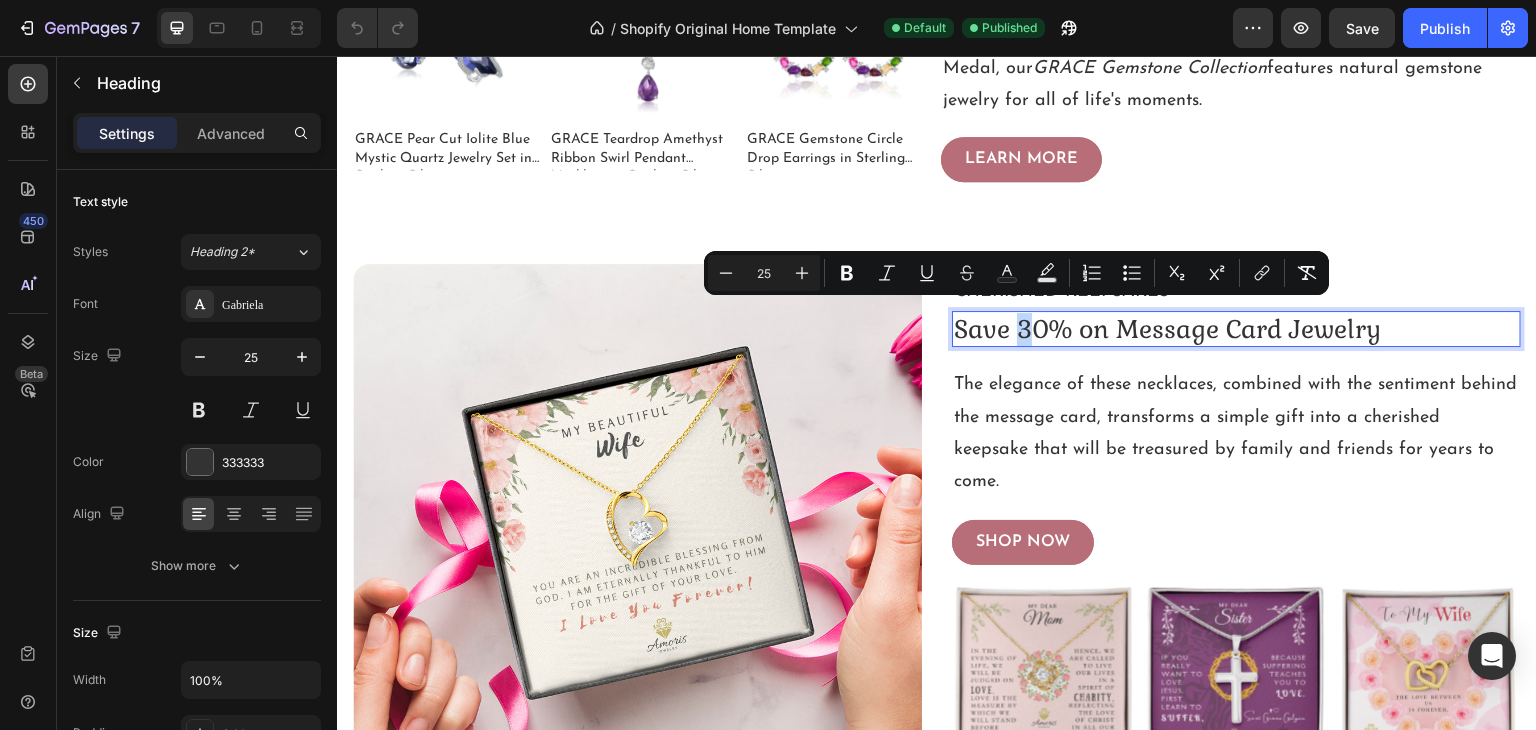 click on "Save 30% on Message Card Jewelry" at bounding box center [1167, 329] 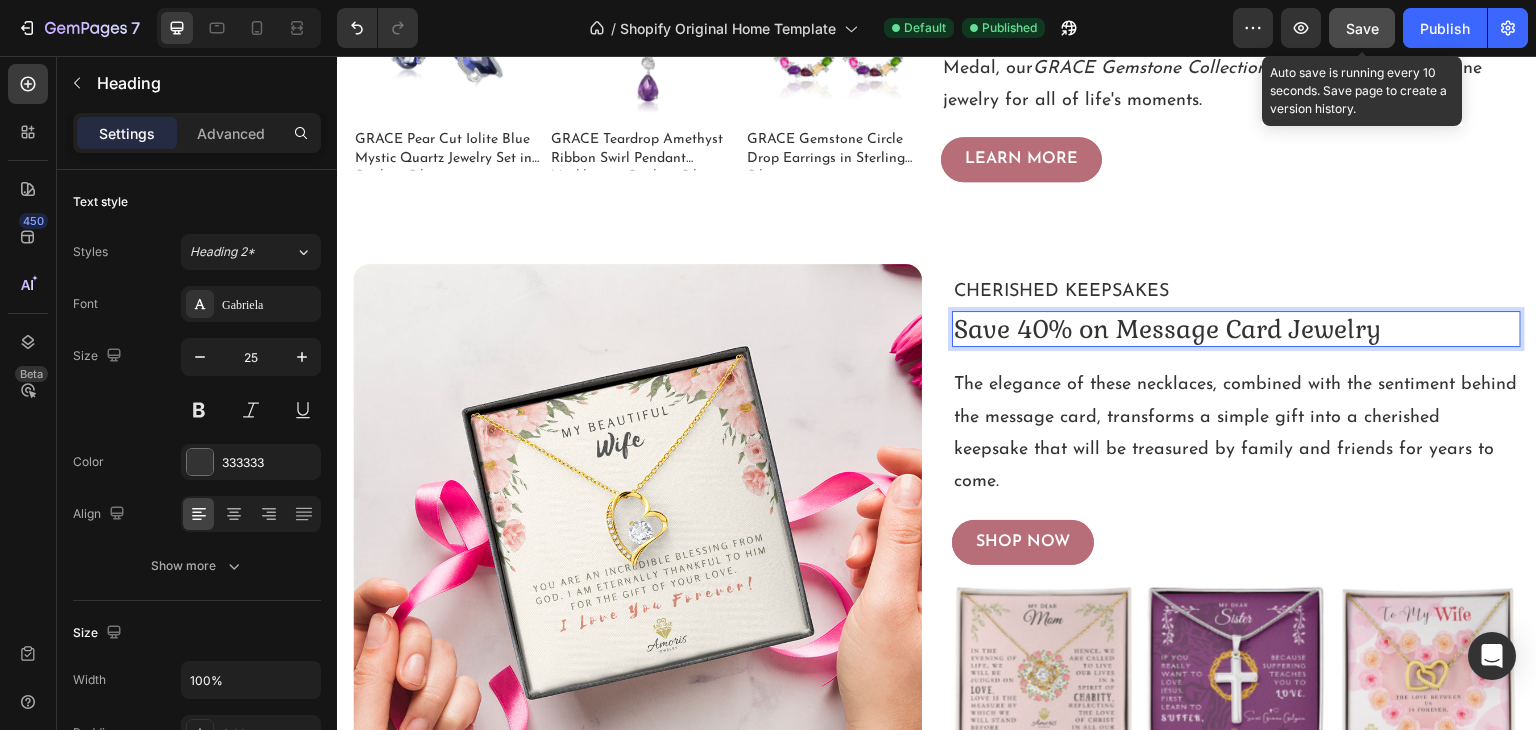 click on "Save" at bounding box center (1362, 28) 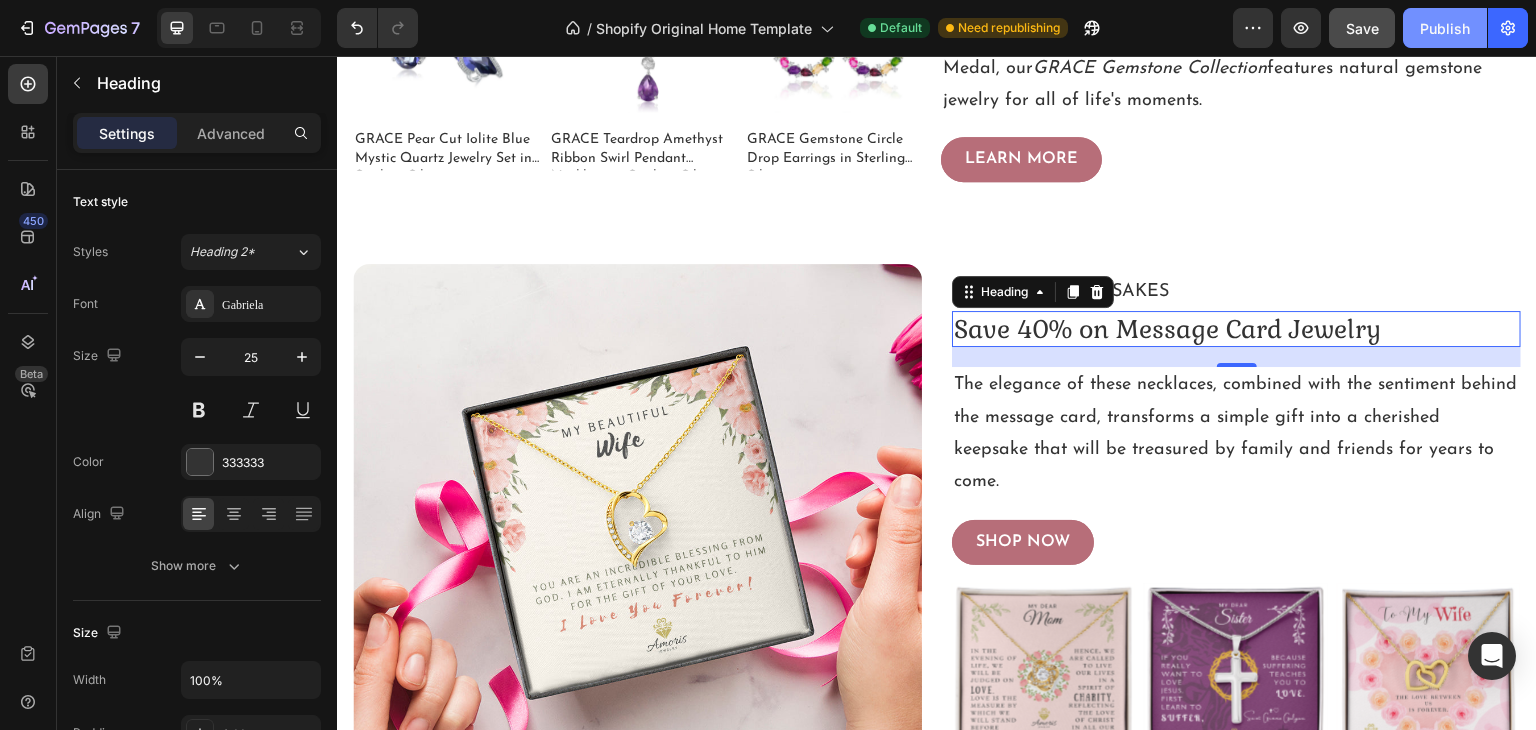 click on "Publish" at bounding box center [1445, 28] 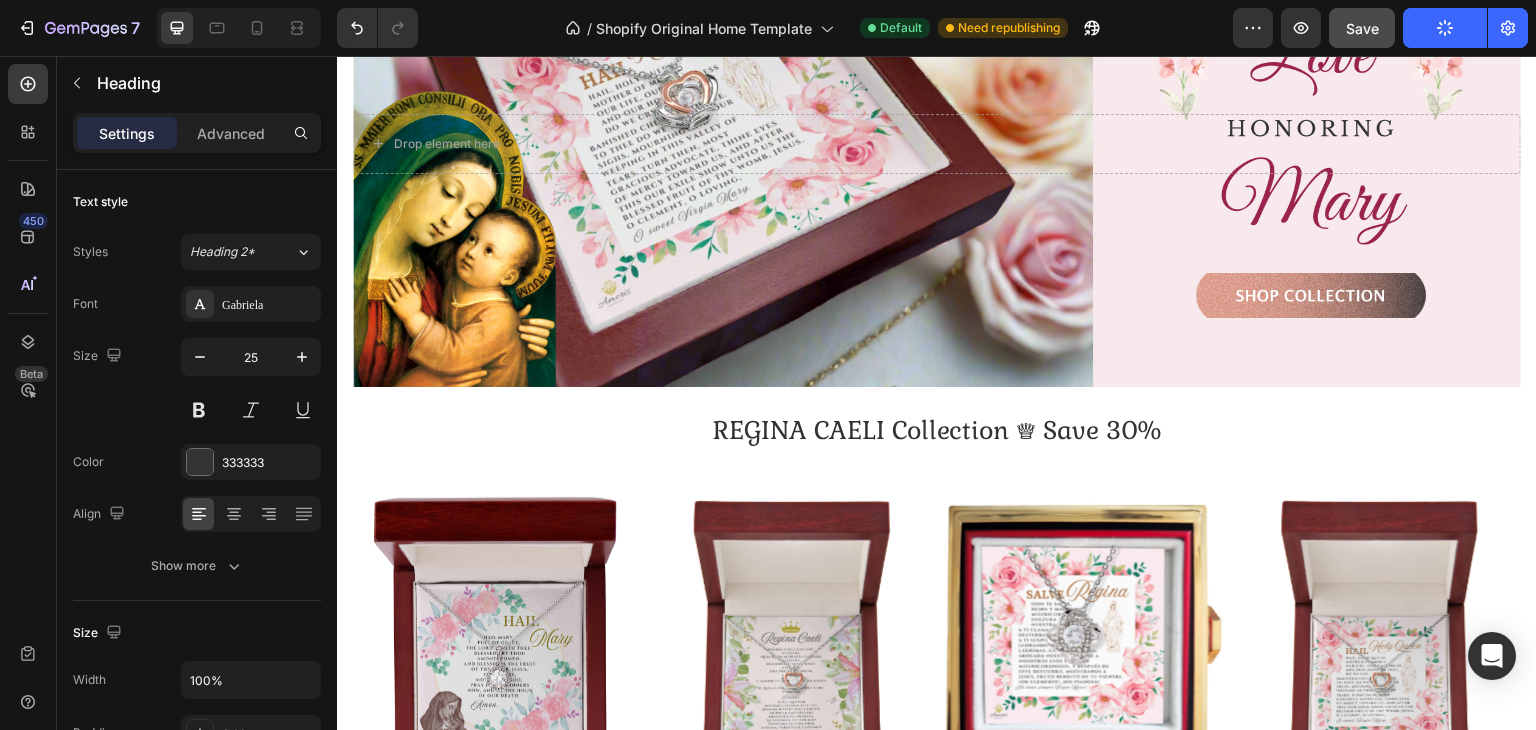scroll, scrollTop: 2060, scrollLeft: 0, axis: vertical 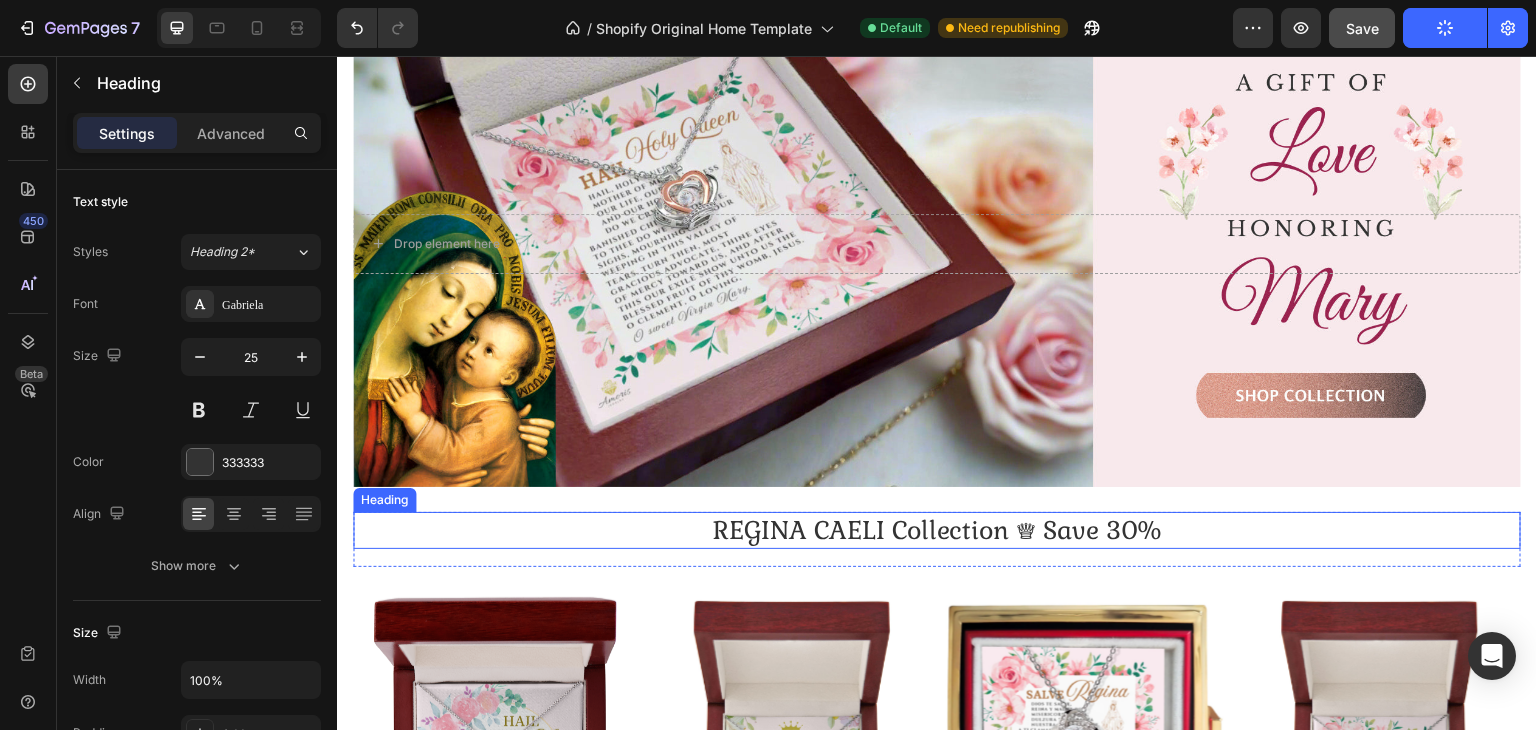 click on "REGINA CAELI Collection ♕ Save 30%" at bounding box center (937, 530) 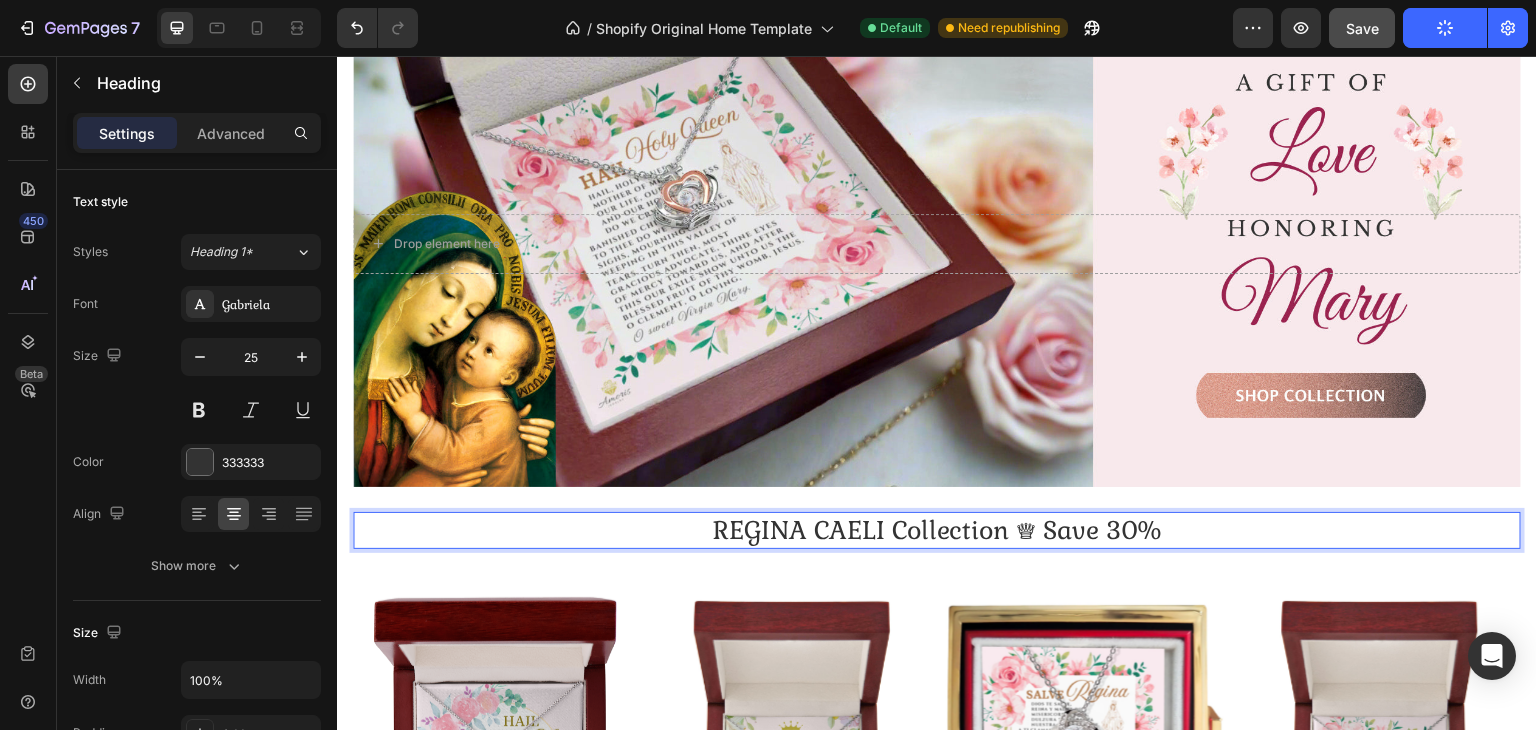 click on "REGINA CAELI Collection ♕ Save 30%" at bounding box center [937, 530] 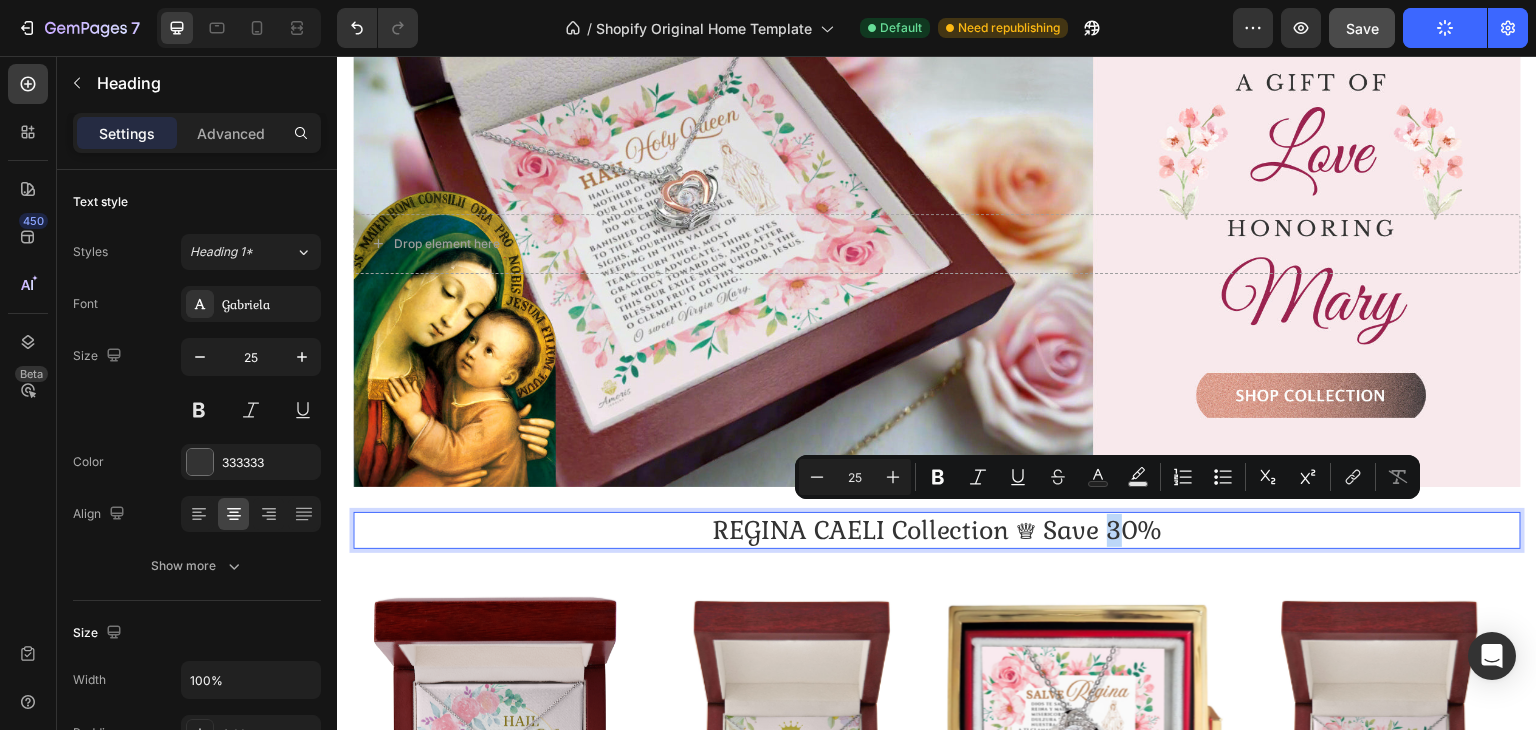 click on "REGINA CAELI Collection ♕ Save 30%" at bounding box center (937, 530) 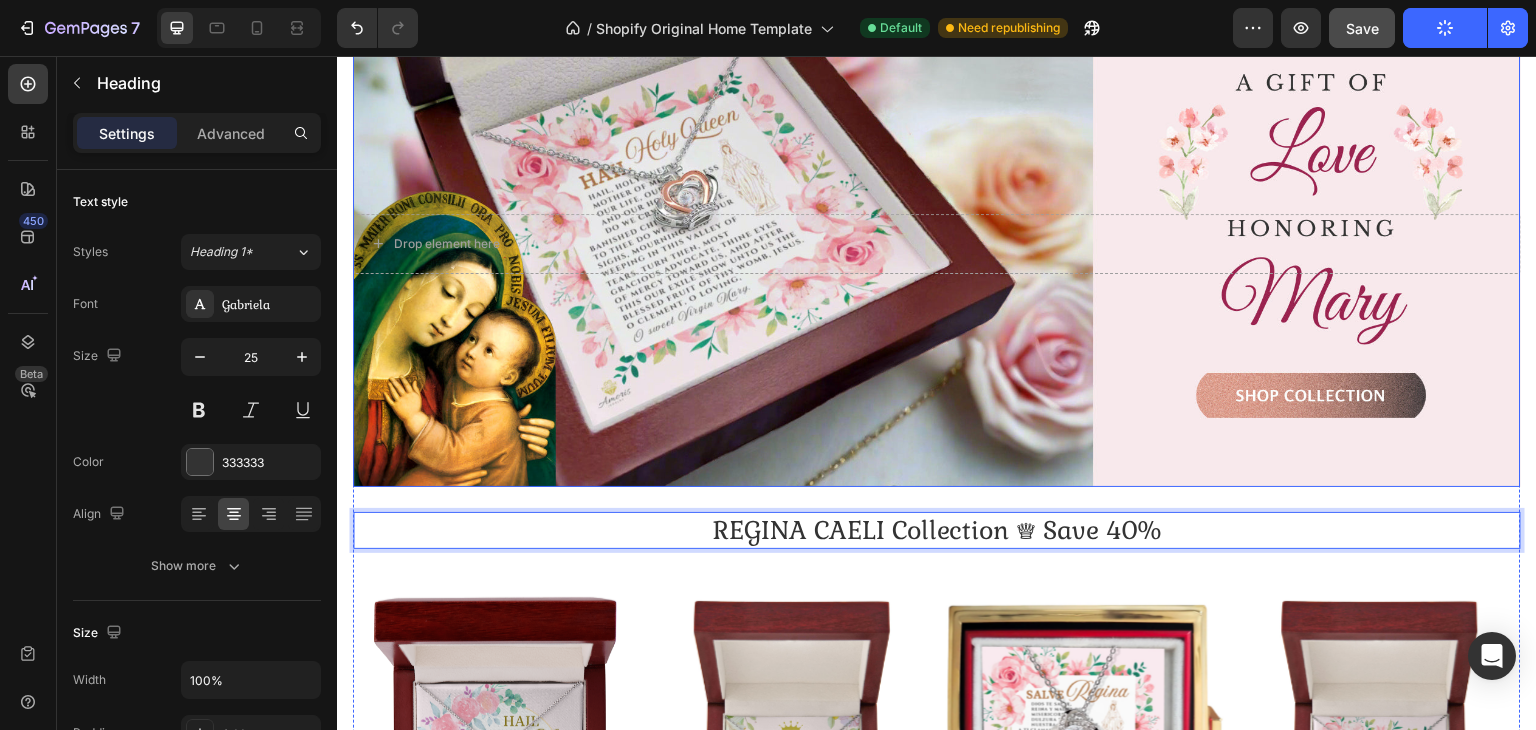 scroll, scrollTop: 2260, scrollLeft: 0, axis: vertical 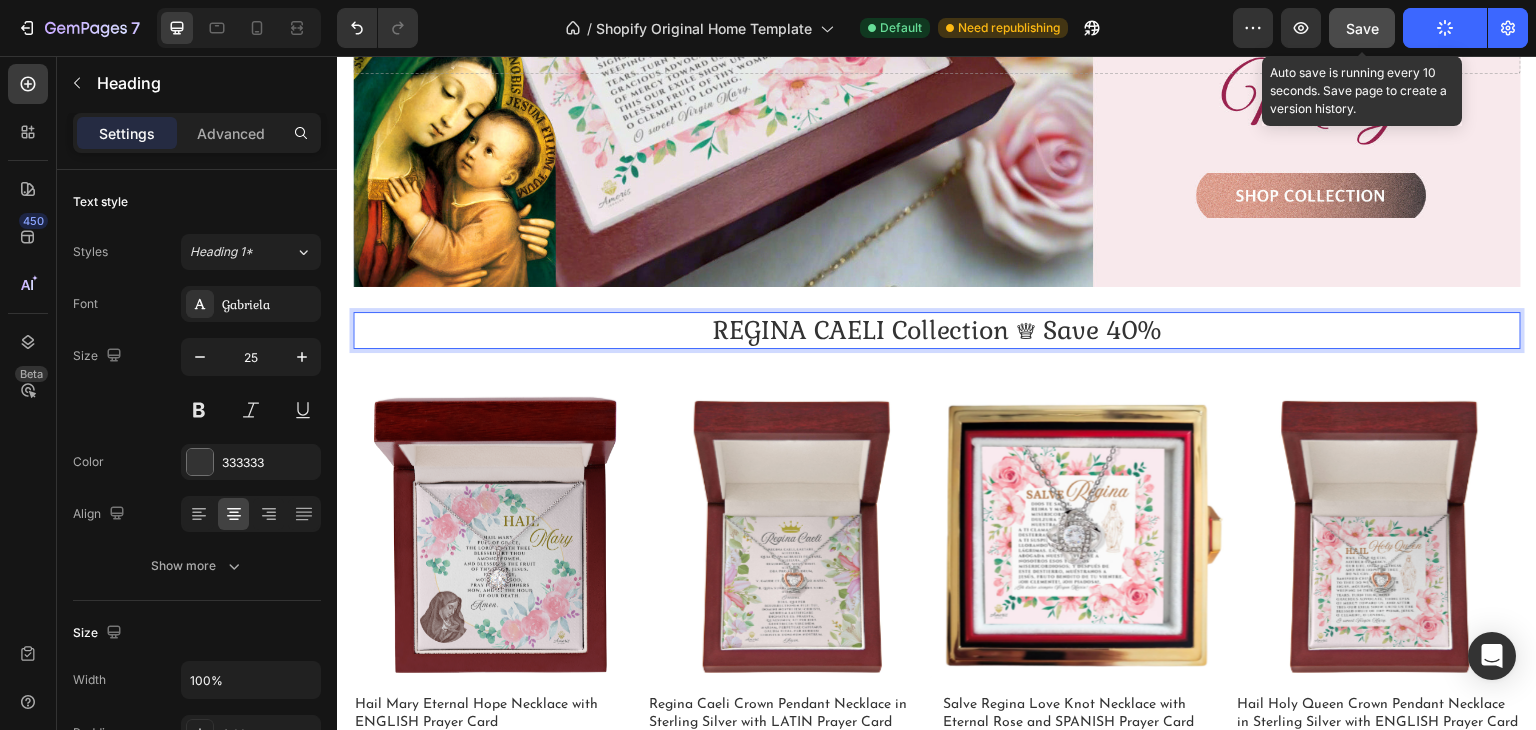 click on "Save" 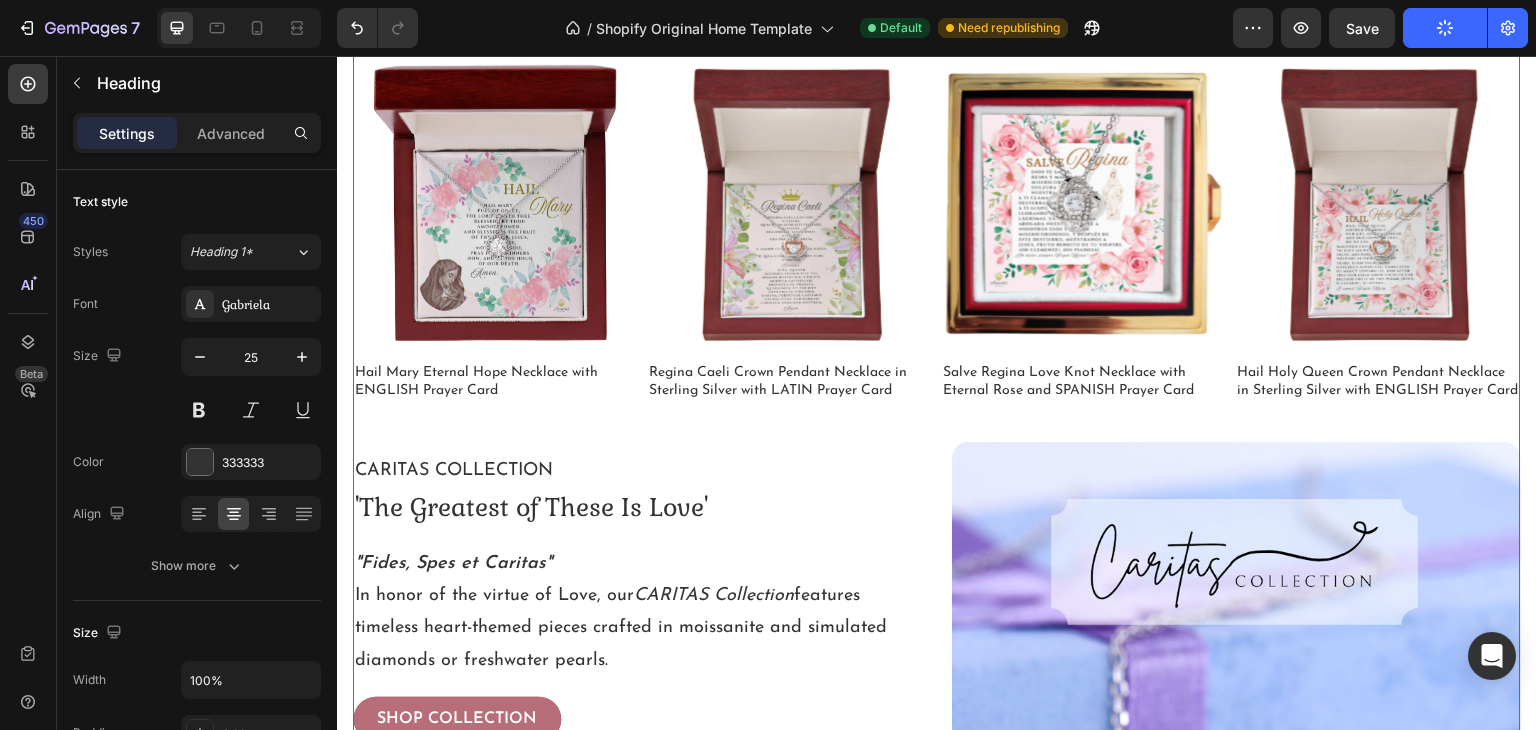 scroll, scrollTop: 2460, scrollLeft: 0, axis: vertical 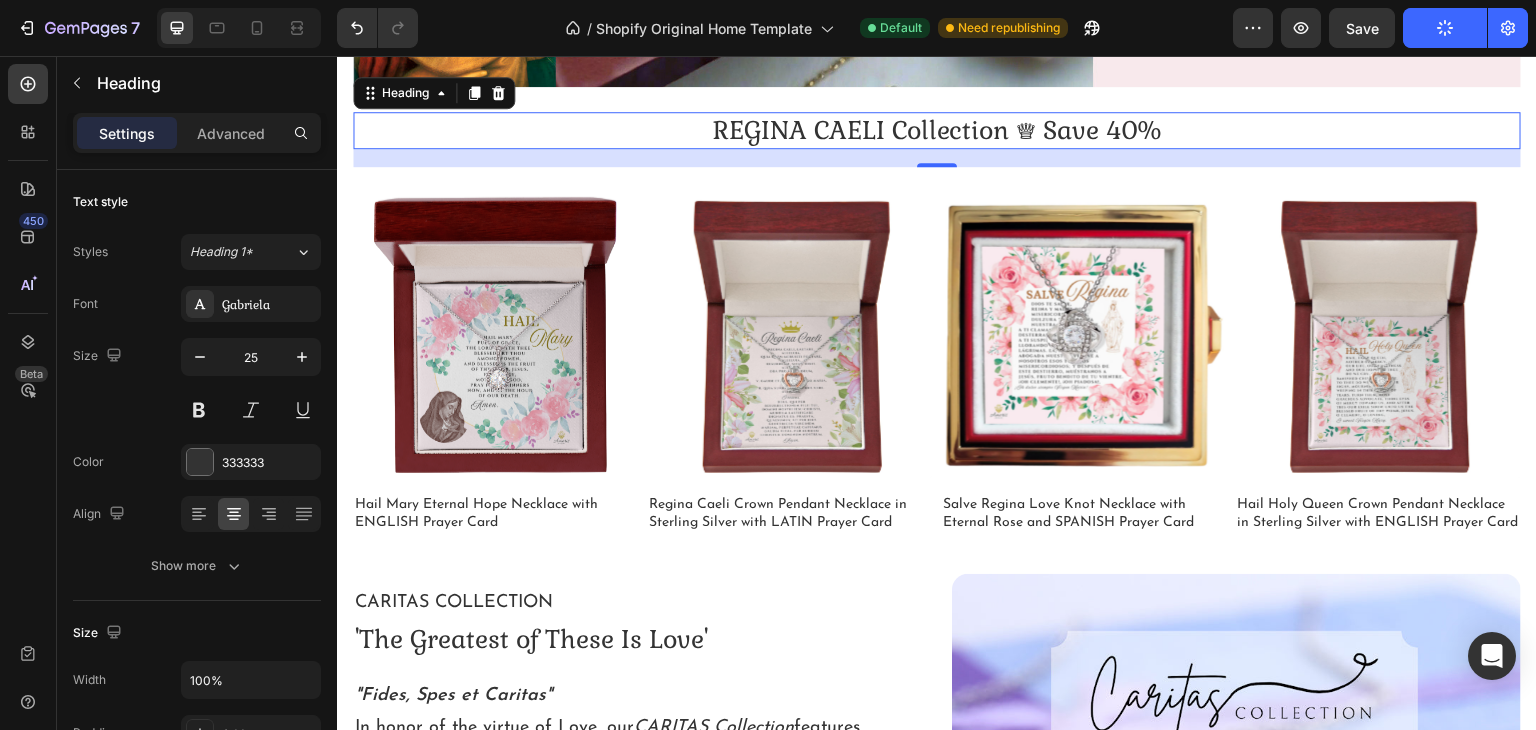 click 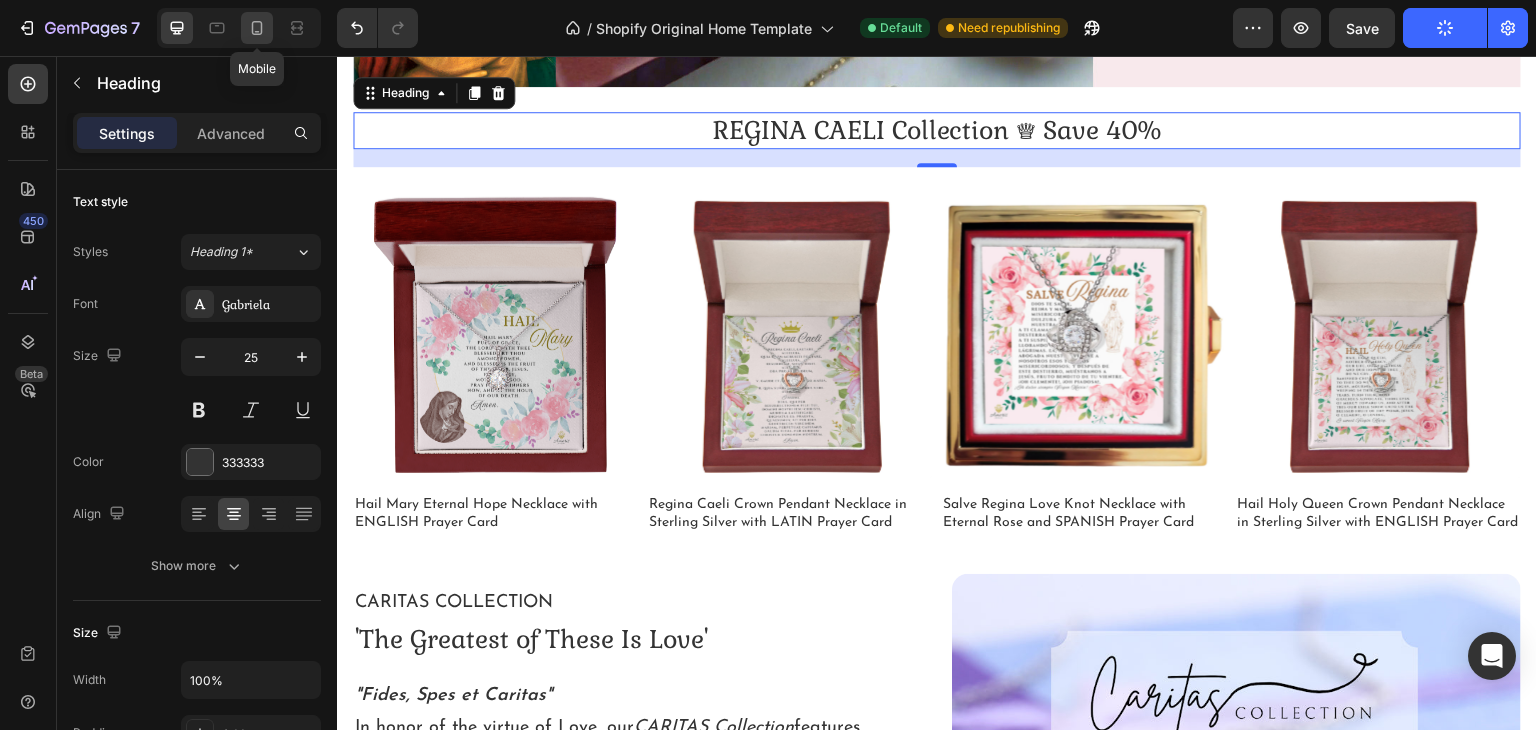 click 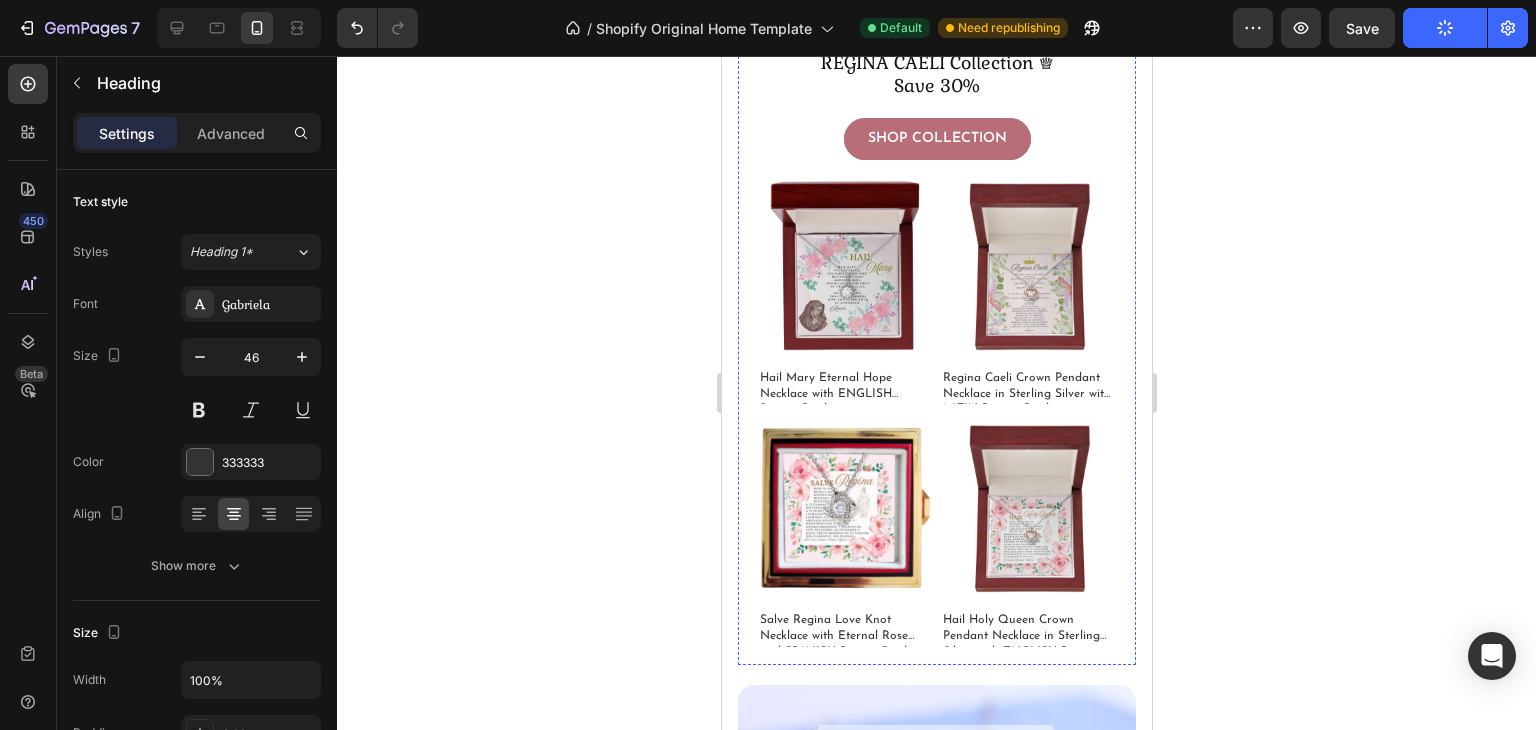 scroll, scrollTop: 3317, scrollLeft: 0, axis: vertical 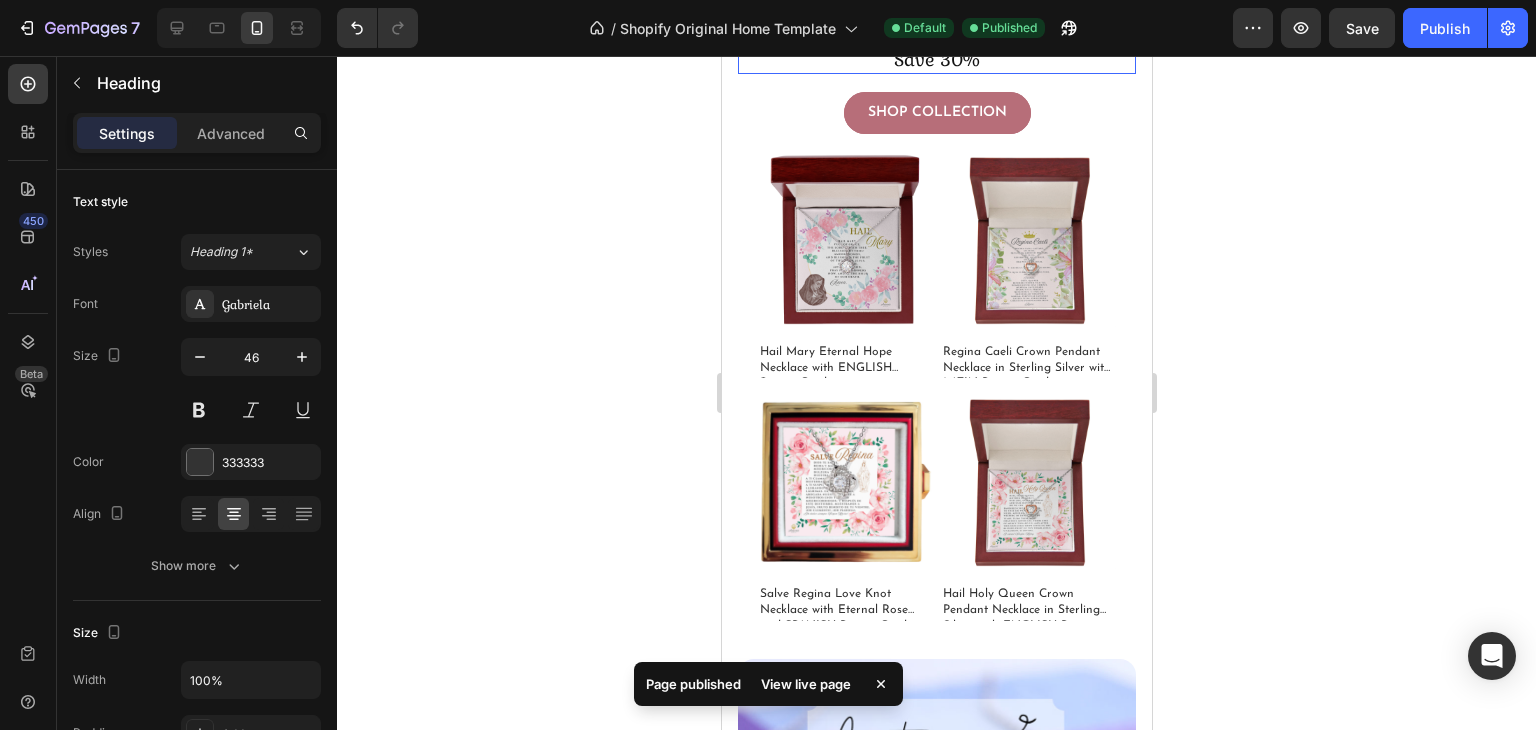 click on "Save 30%" at bounding box center [936, 59] 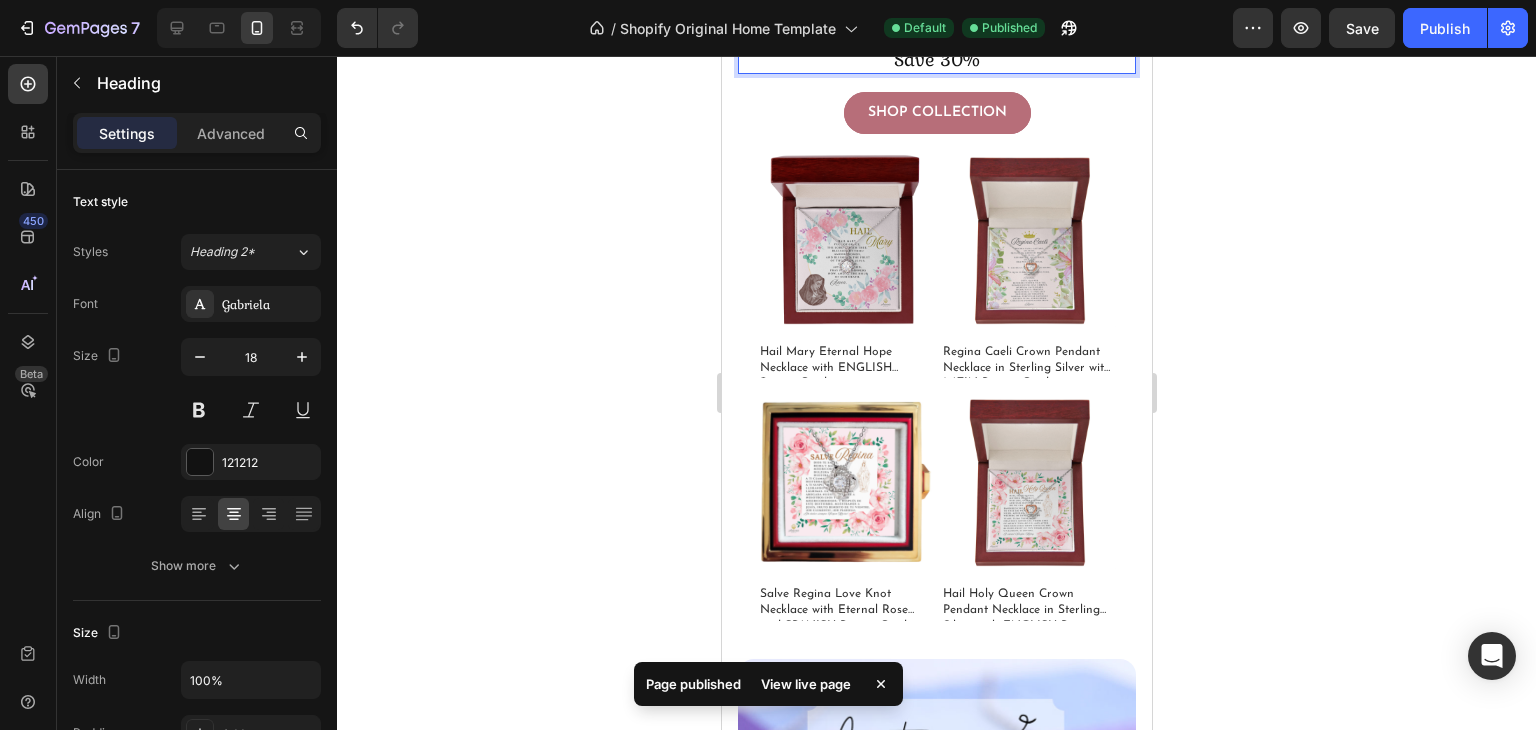 click on "Save 30%" at bounding box center (936, 59) 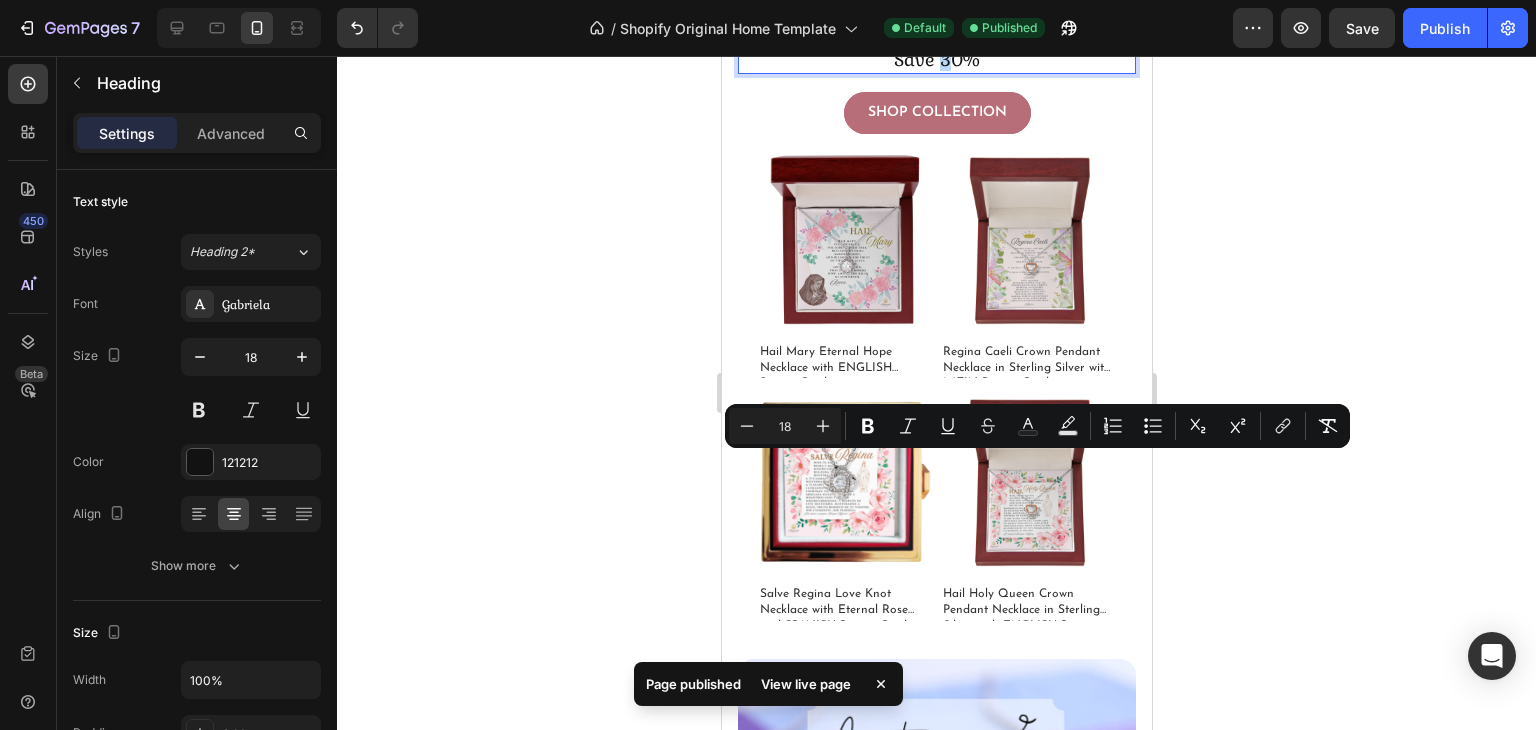 click on "Save 30%" at bounding box center (936, 59) 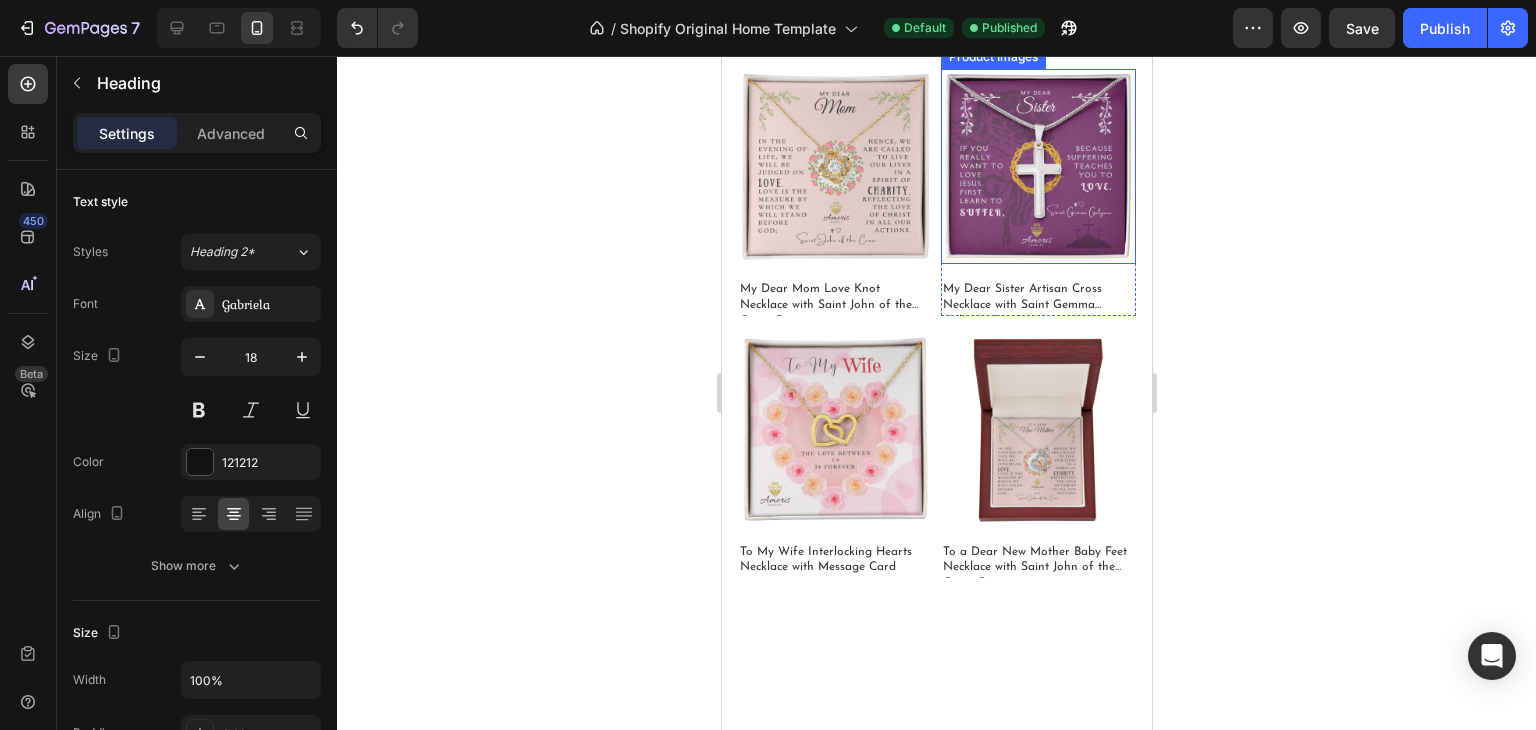 scroll, scrollTop: 7717, scrollLeft: 0, axis: vertical 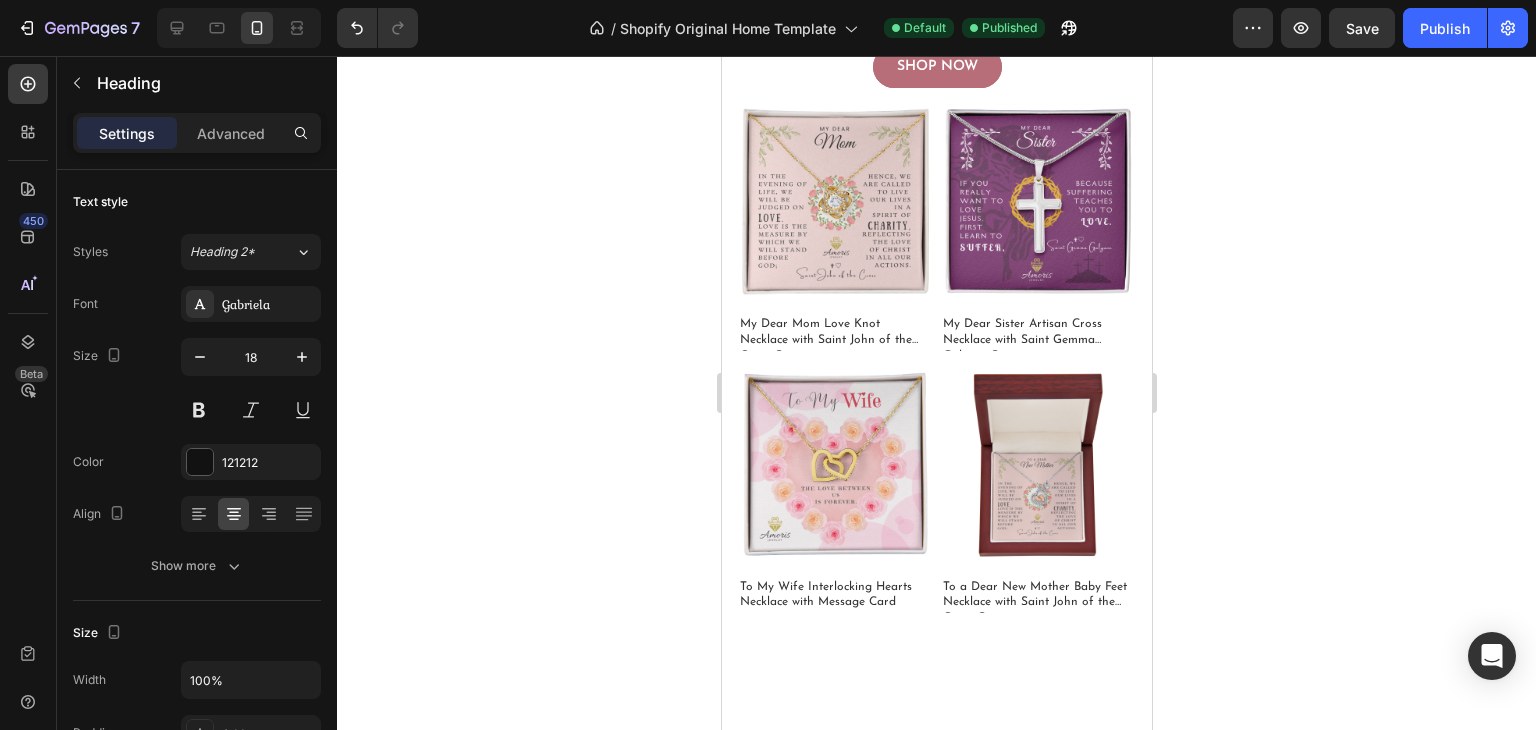 click on "30% Off Message Card Jewelry" at bounding box center (936, -125) 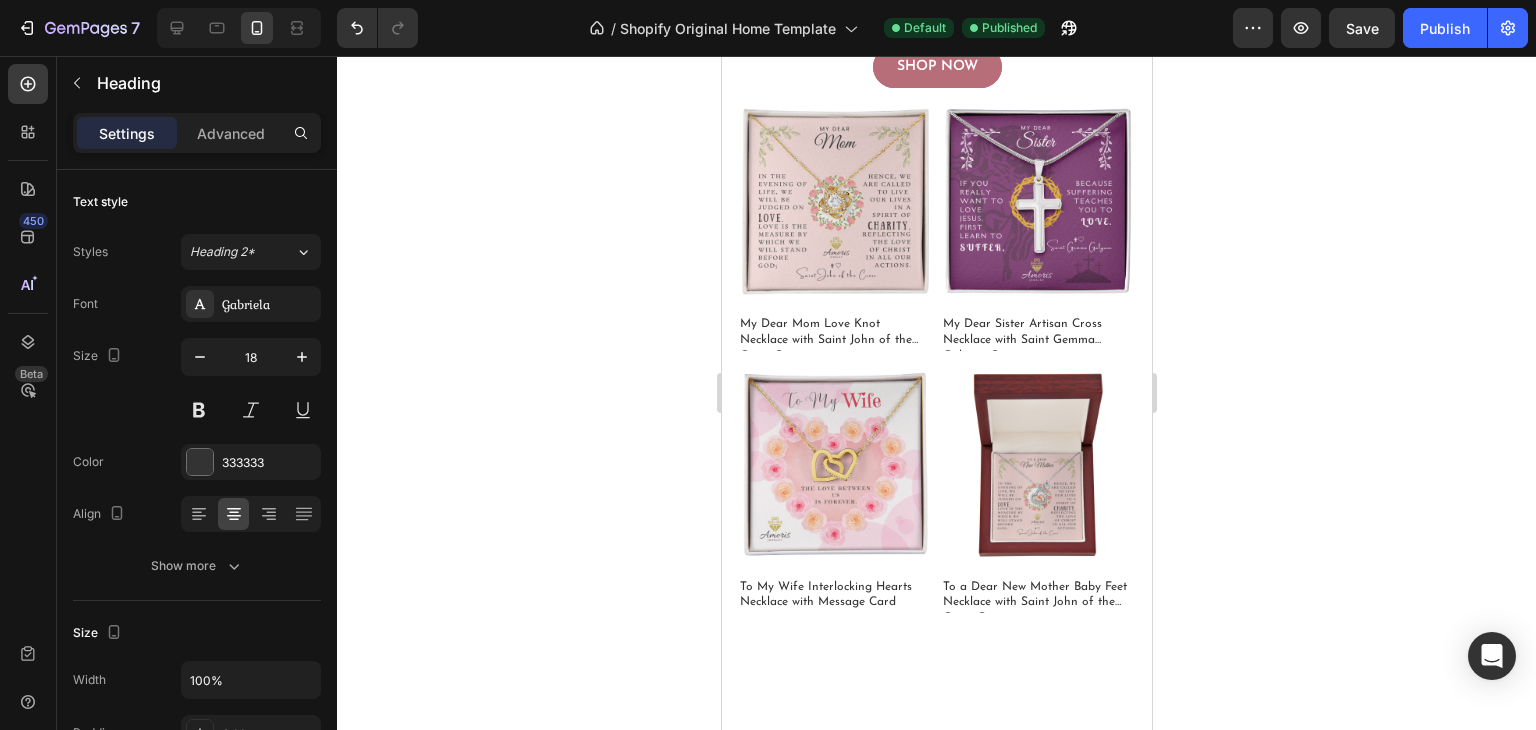 click on "30% Off Message Card Jewelry" at bounding box center [936, -125] 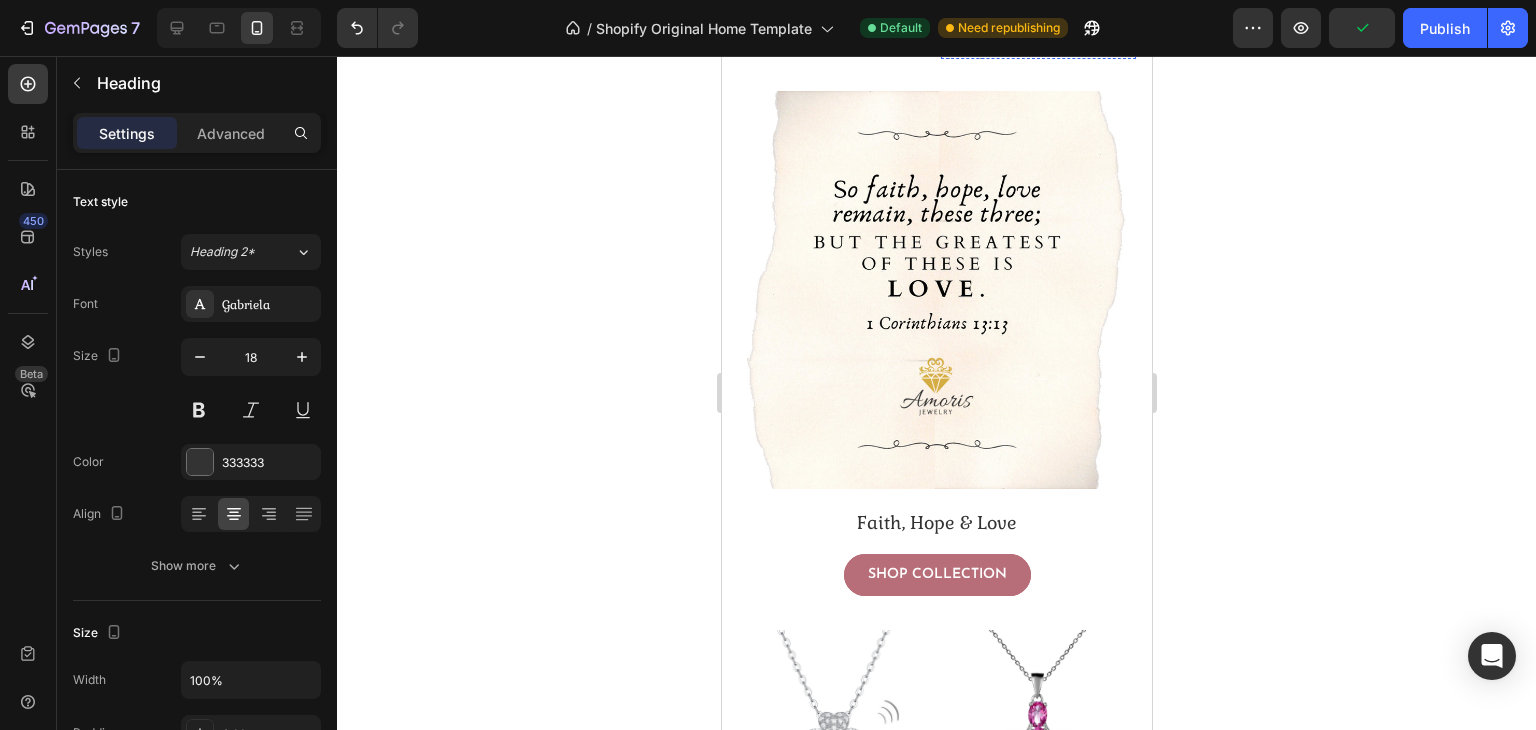scroll, scrollTop: 8317, scrollLeft: 0, axis: vertical 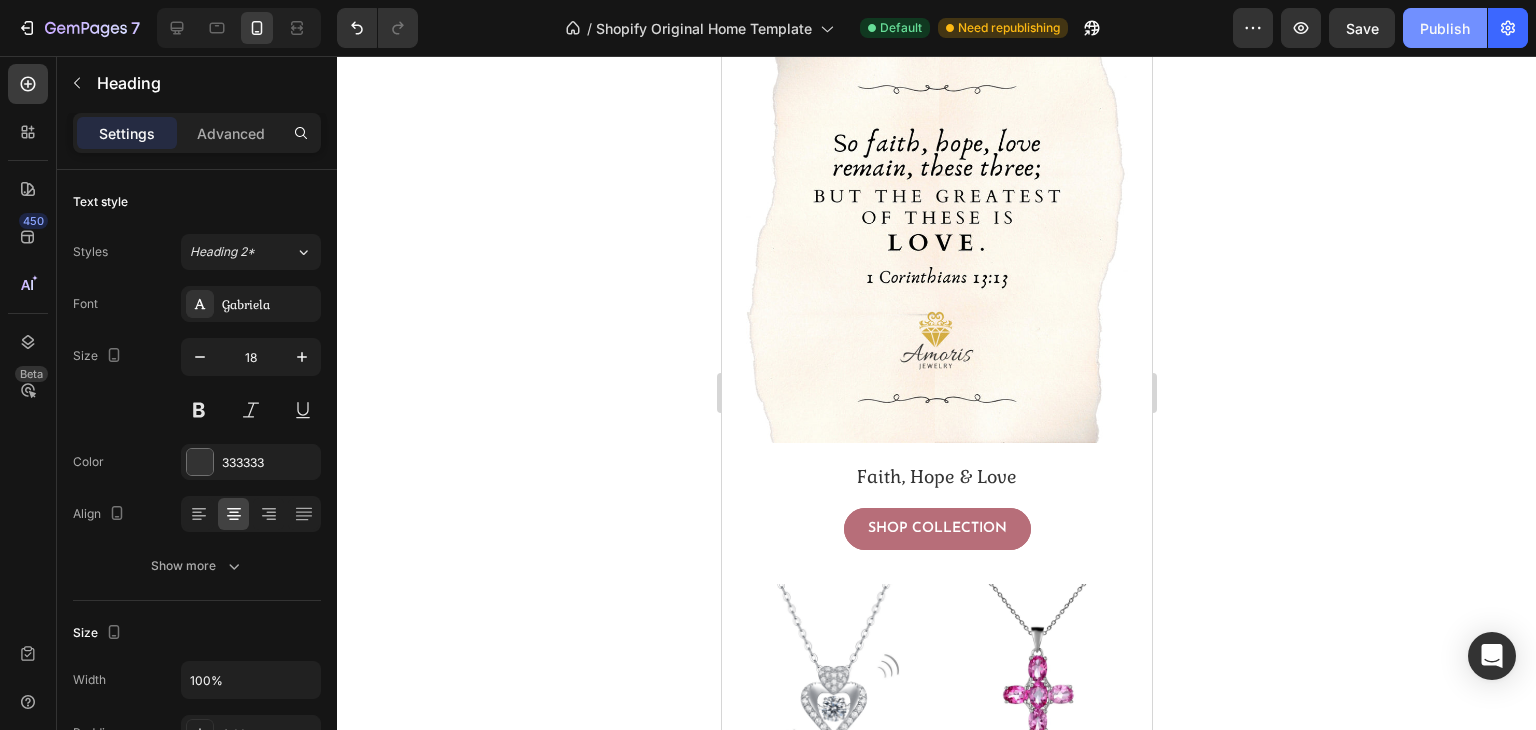 click on "Publish" at bounding box center [1445, 28] 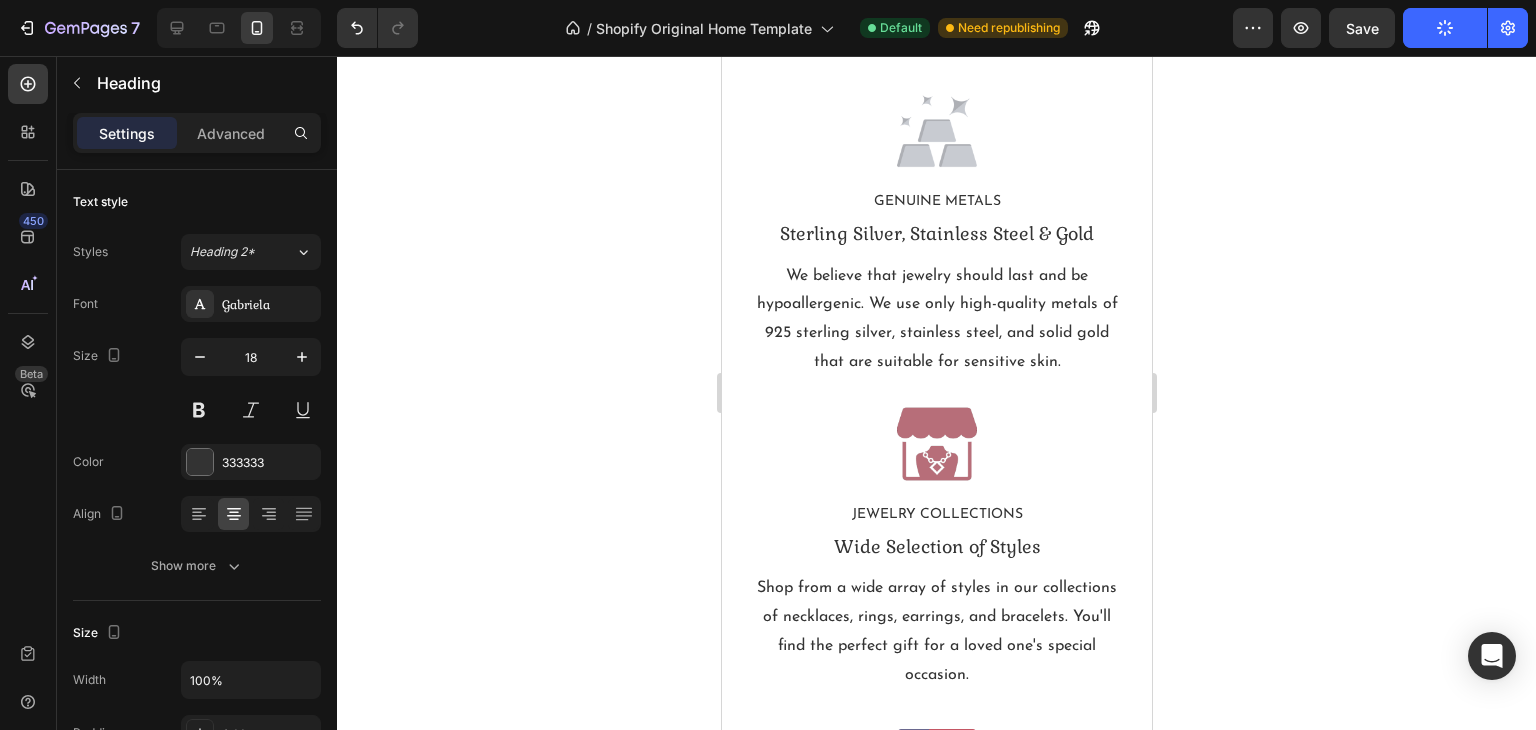 scroll, scrollTop: 12717, scrollLeft: 0, axis: vertical 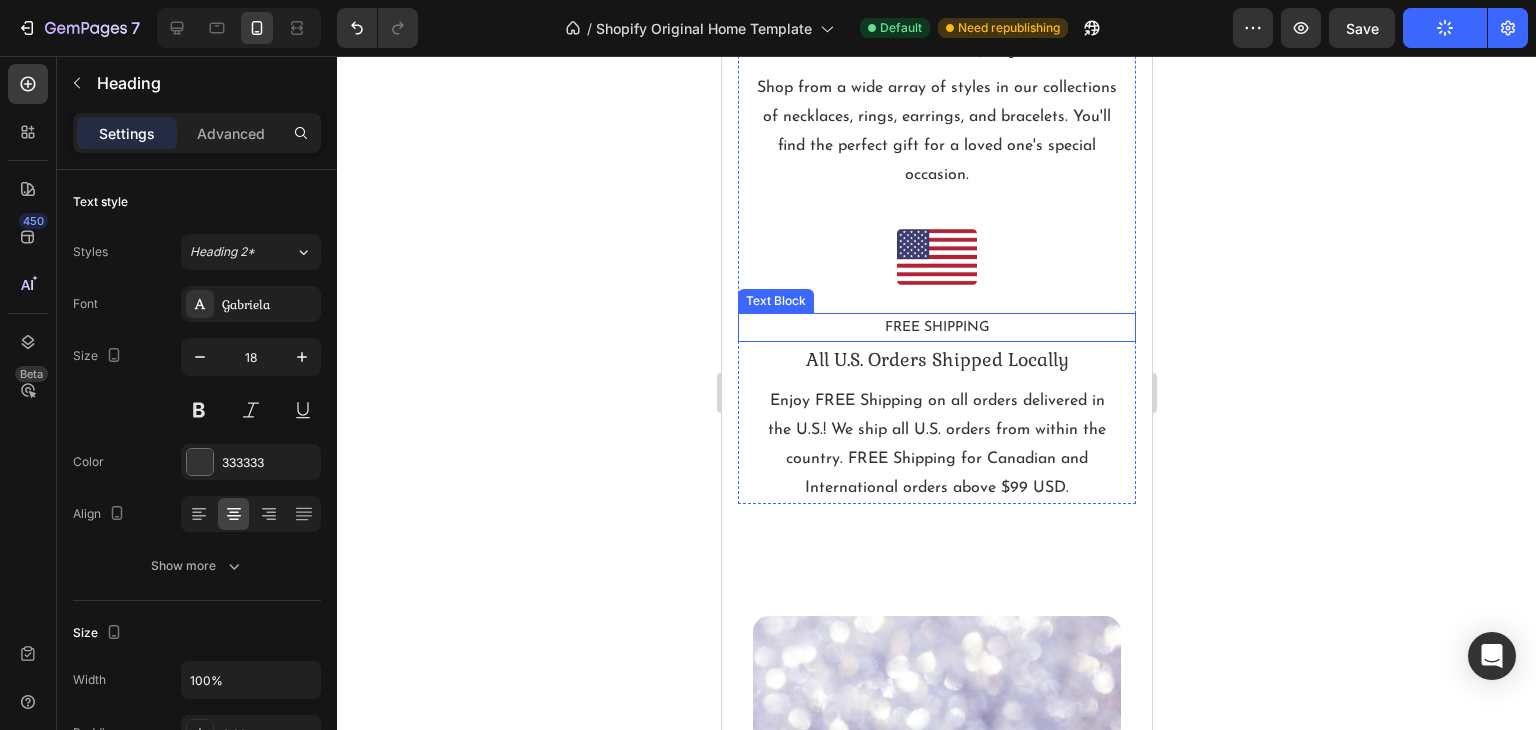 click on "FREE SHIPPING" at bounding box center [936, 327] 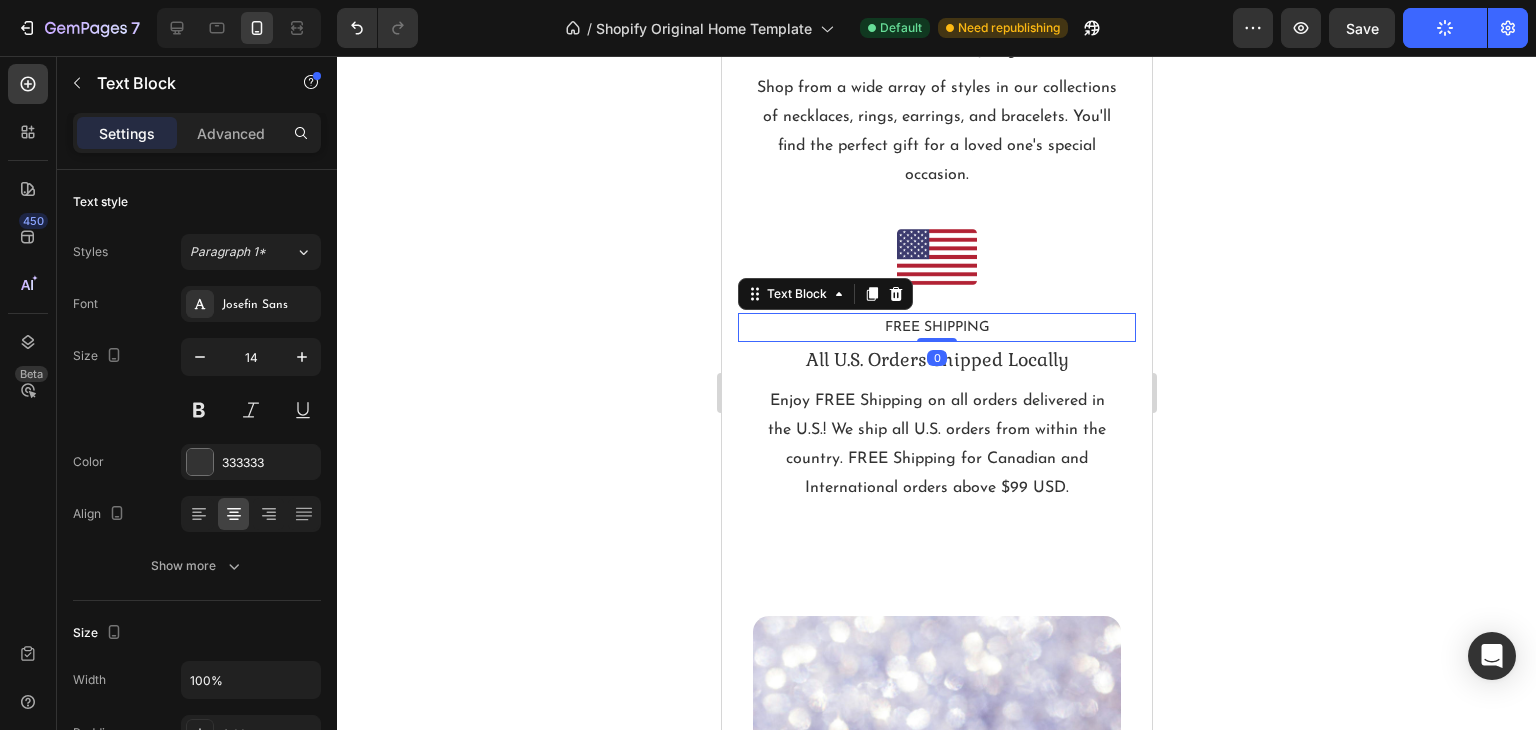 click on "FREE SHIPPING" at bounding box center (936, 327) 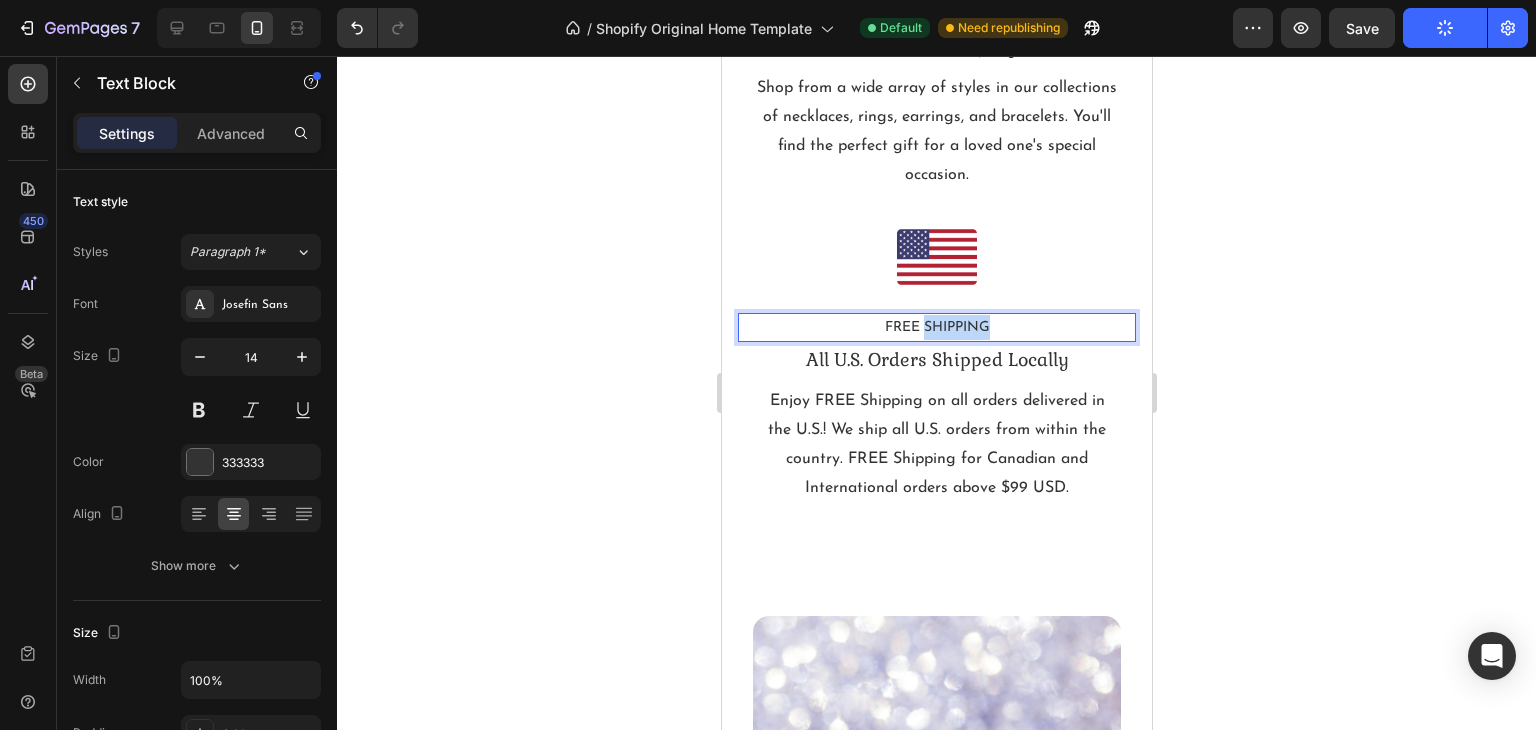 click on "FREE SHIPPING" at bounding box center [936, 327] 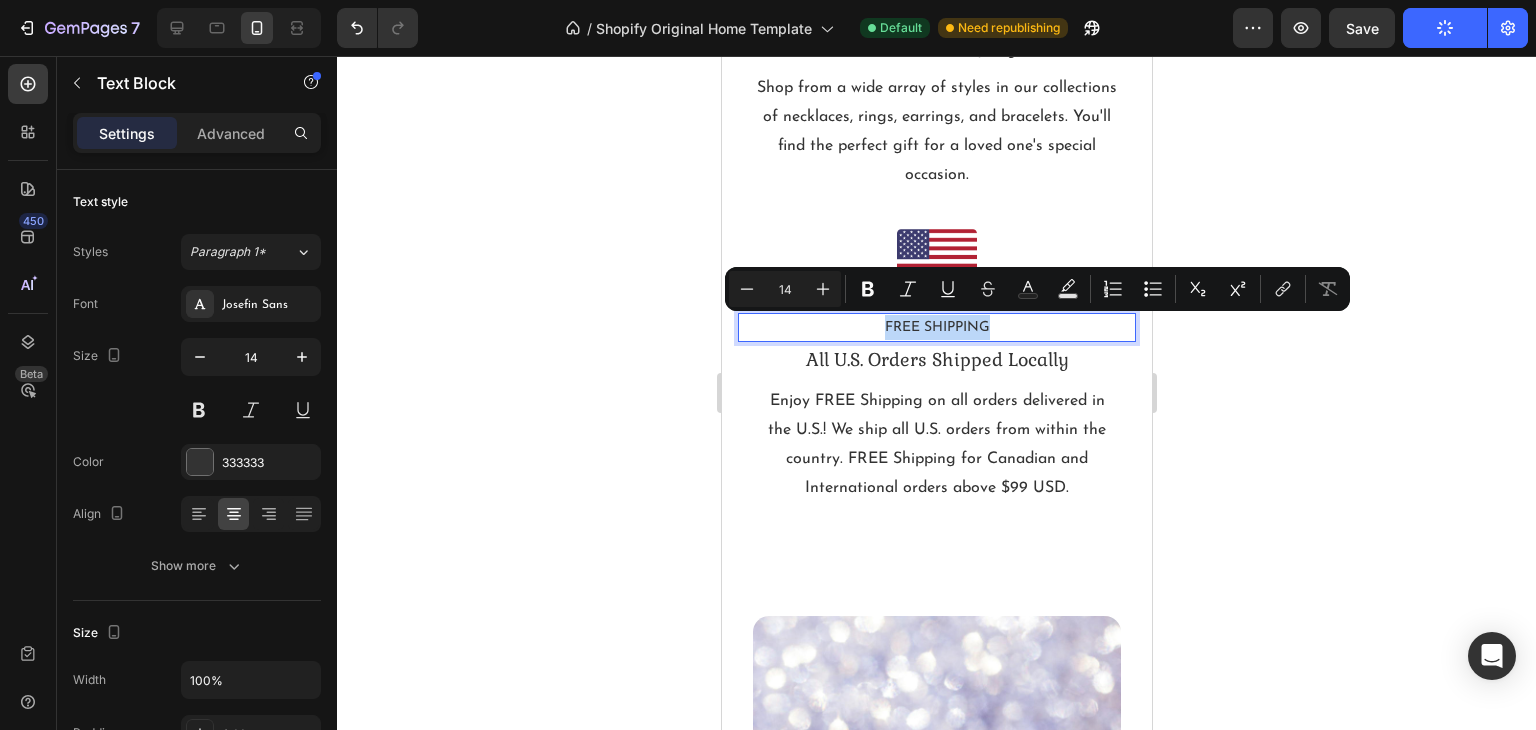 click on "FREE SHIPPING" at bounding box center (936, 327) 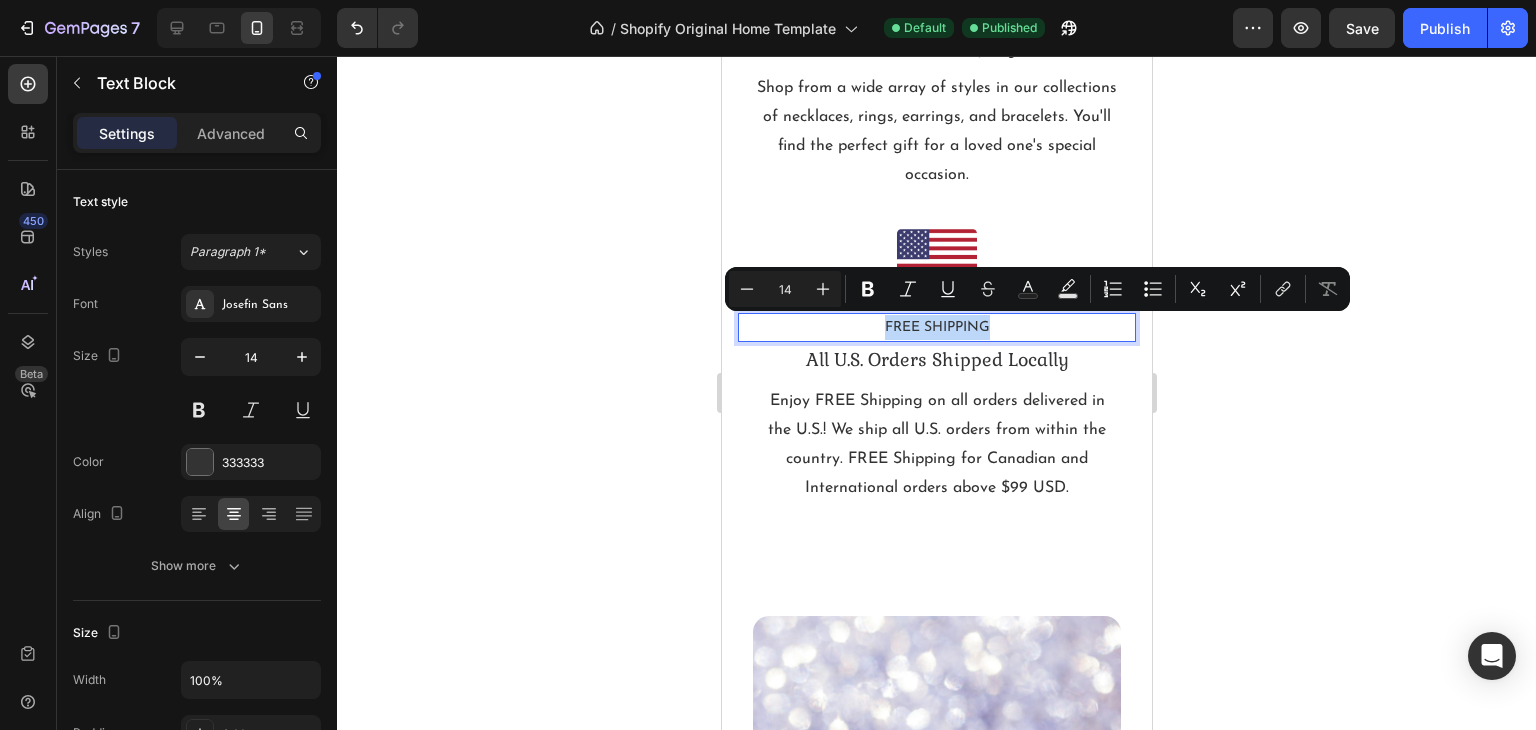 click on "FREE SHIPPING" at bounding box center (936, 327) 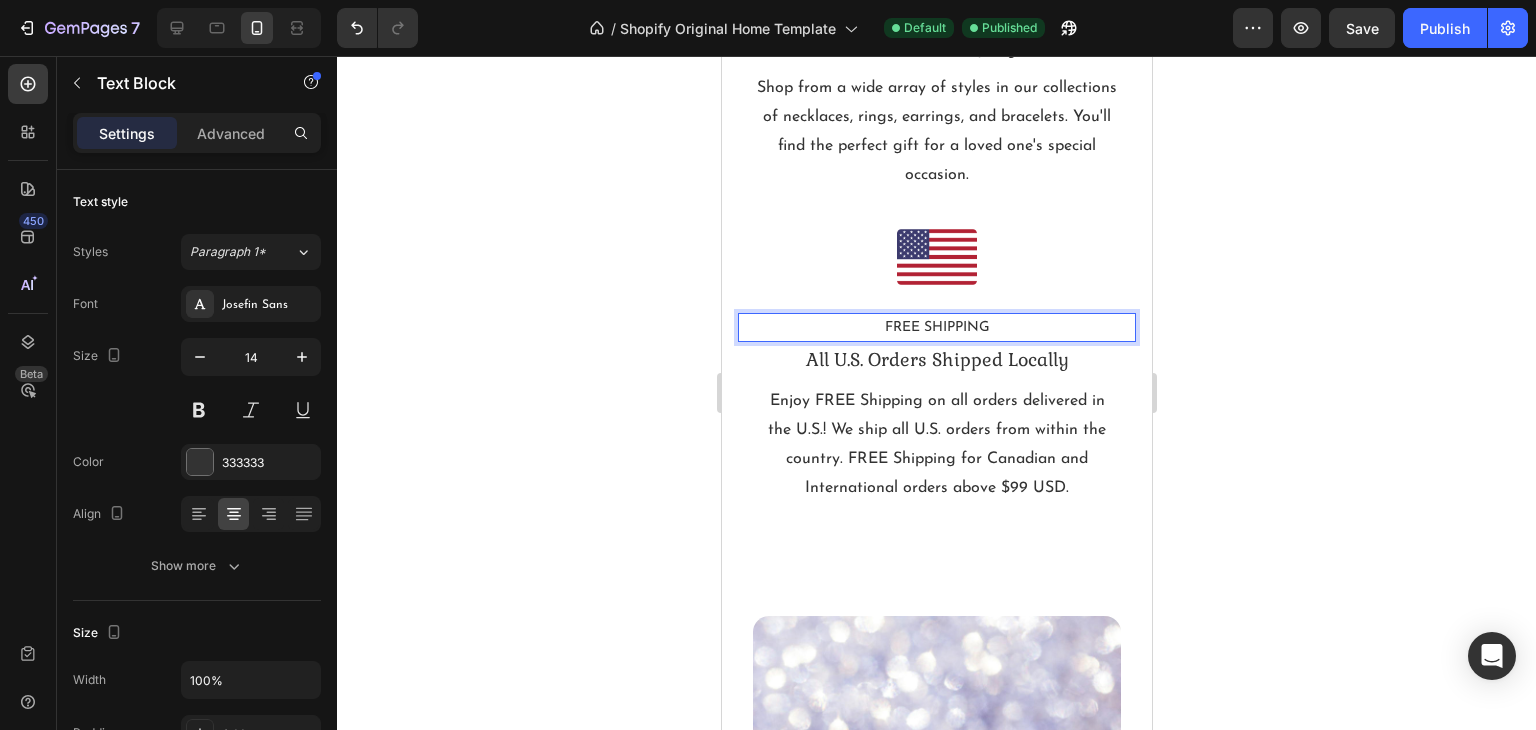 click on "FREE SHIPPING" at bounding box center (936, 327) 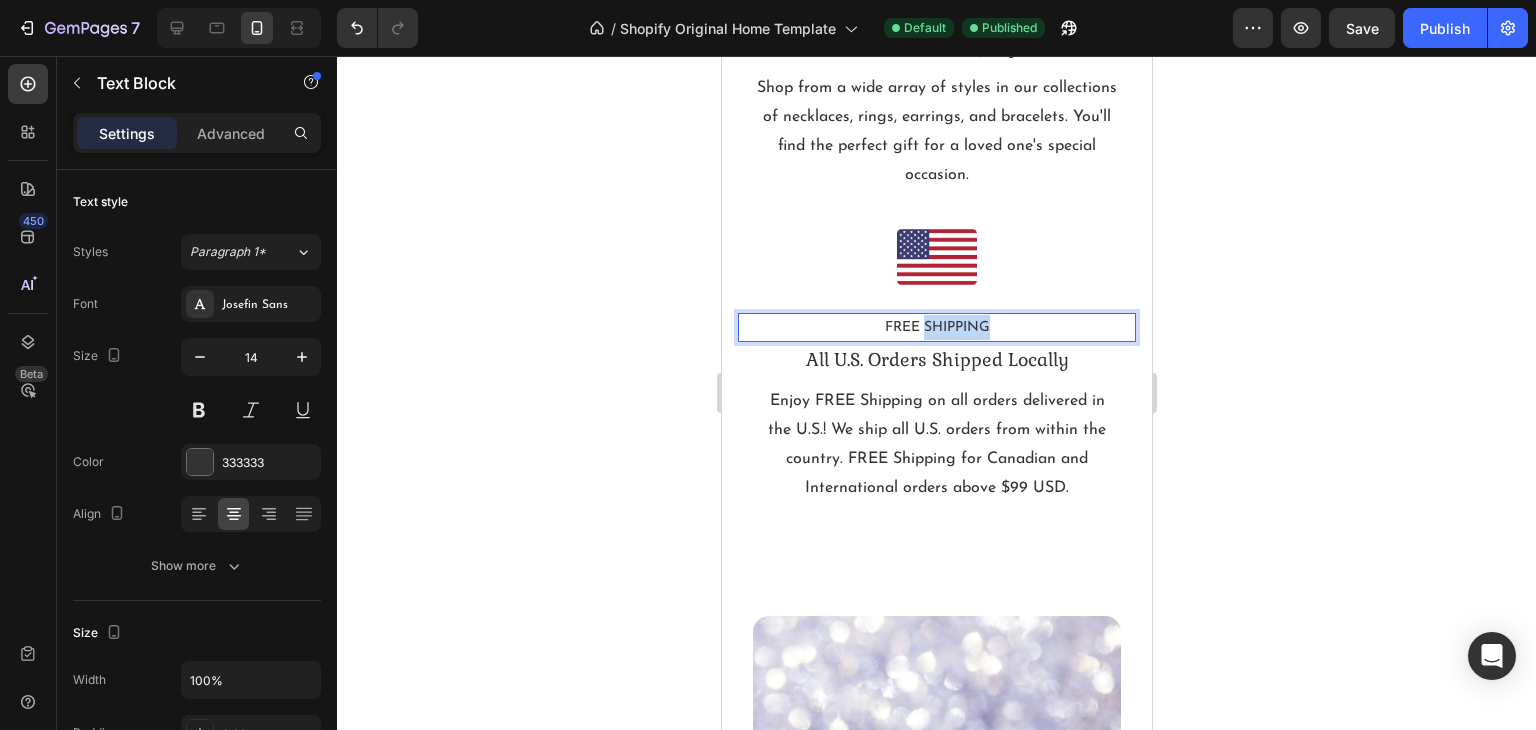 click on "FREE SHIPPING" at bounding box center (936, 327) 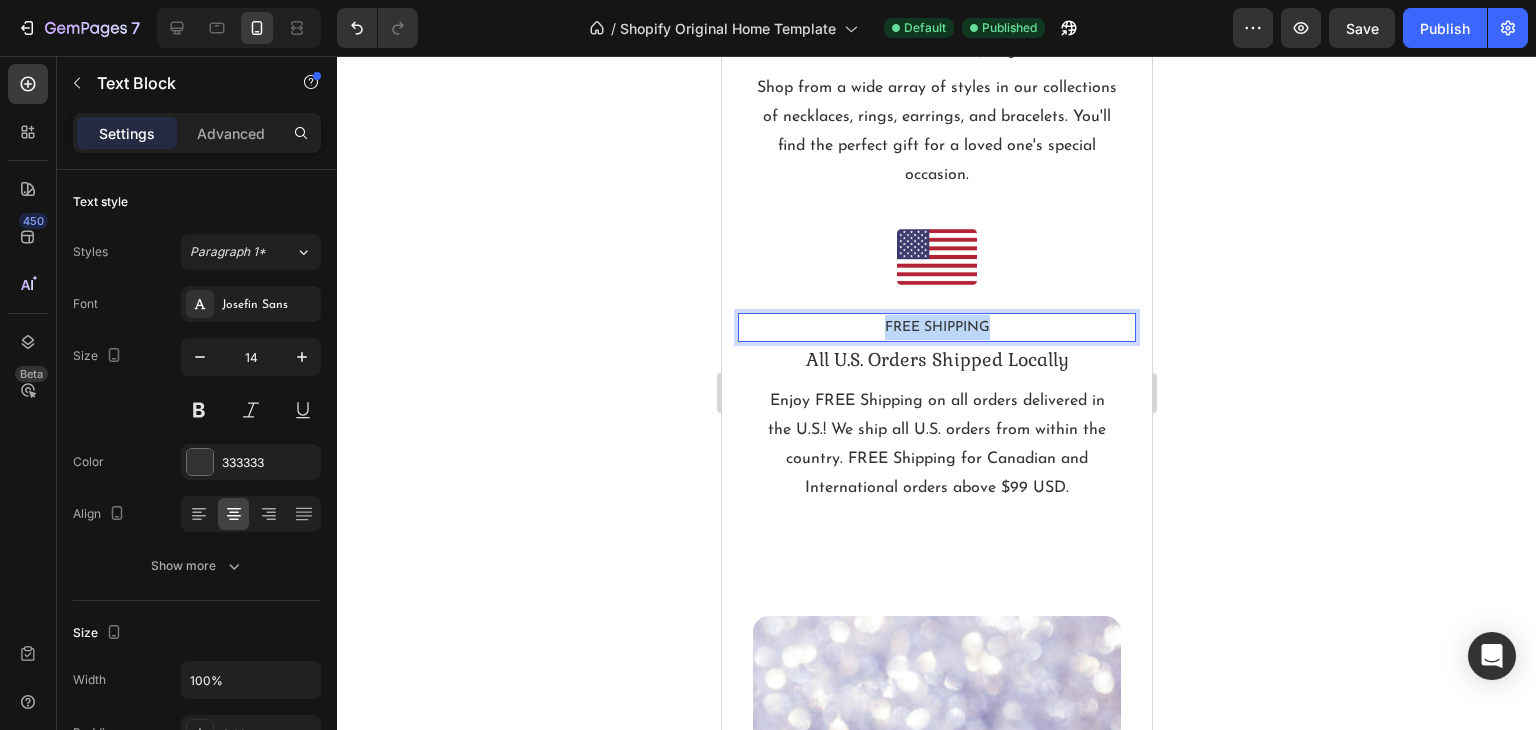 click on "FREE SHIPPING" at bounding box center [936, 327] 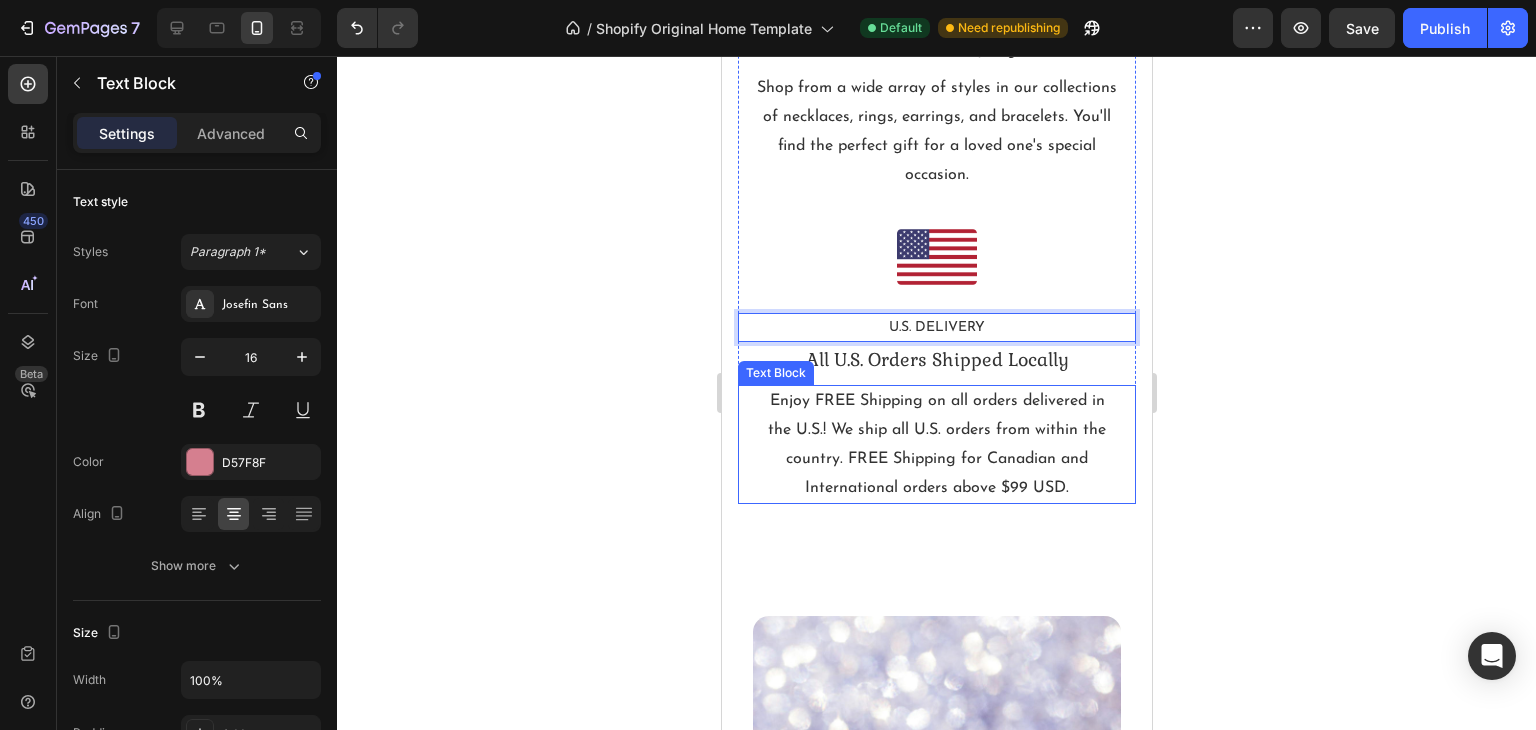 click on "Enjoy FREE Shipping on all orders delivered in the U.S.! We ship all U.S. orders from within the country. FREE Shipping for Canadian and International orders above $99 USD." at bounding box center [936, 444] 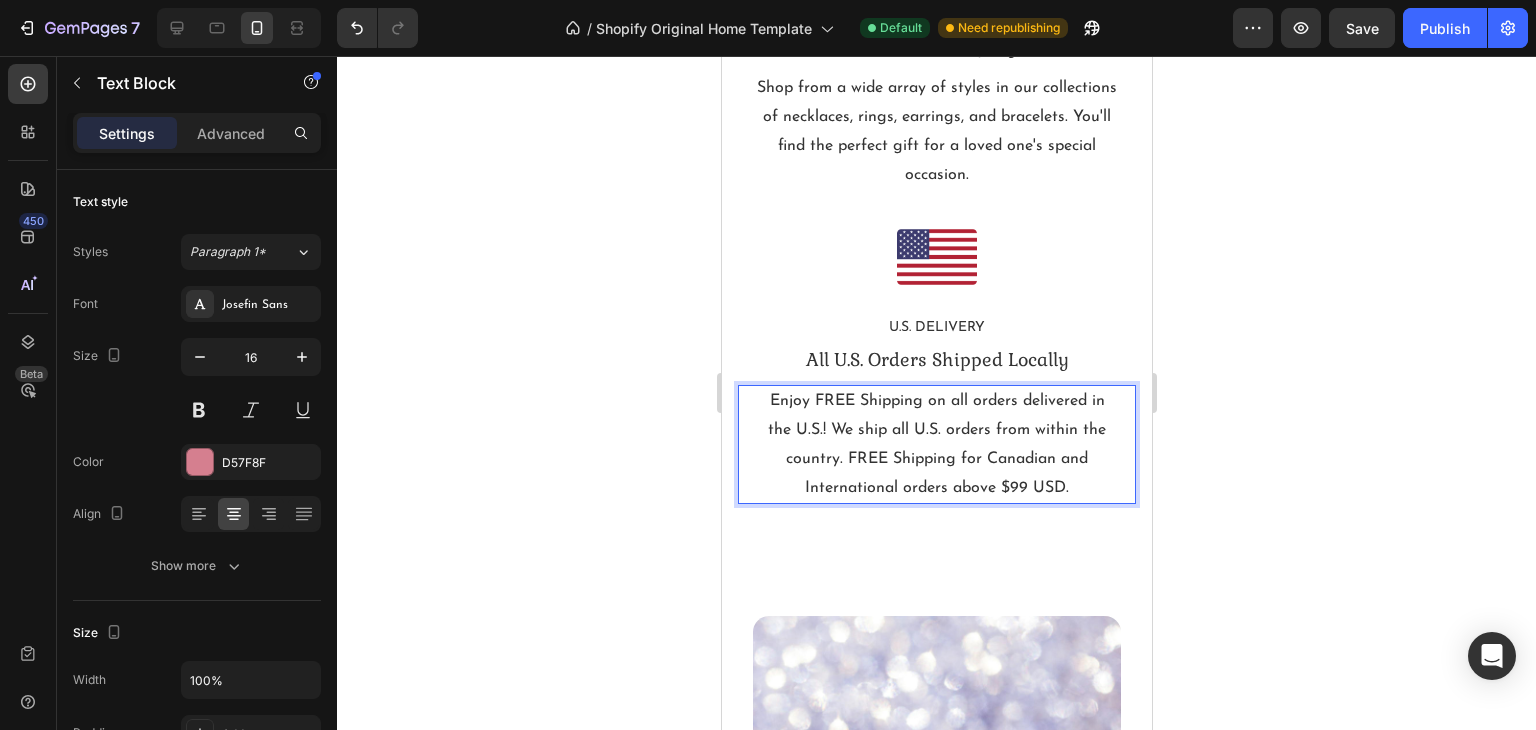 click on "Enjoy FREE Shipping on all orders delivered in the U.S.! We ship all U.S. orders from within the country. FREE Shipping for Canadian and International orders above $99 USD." at bounding box center [936, 444] 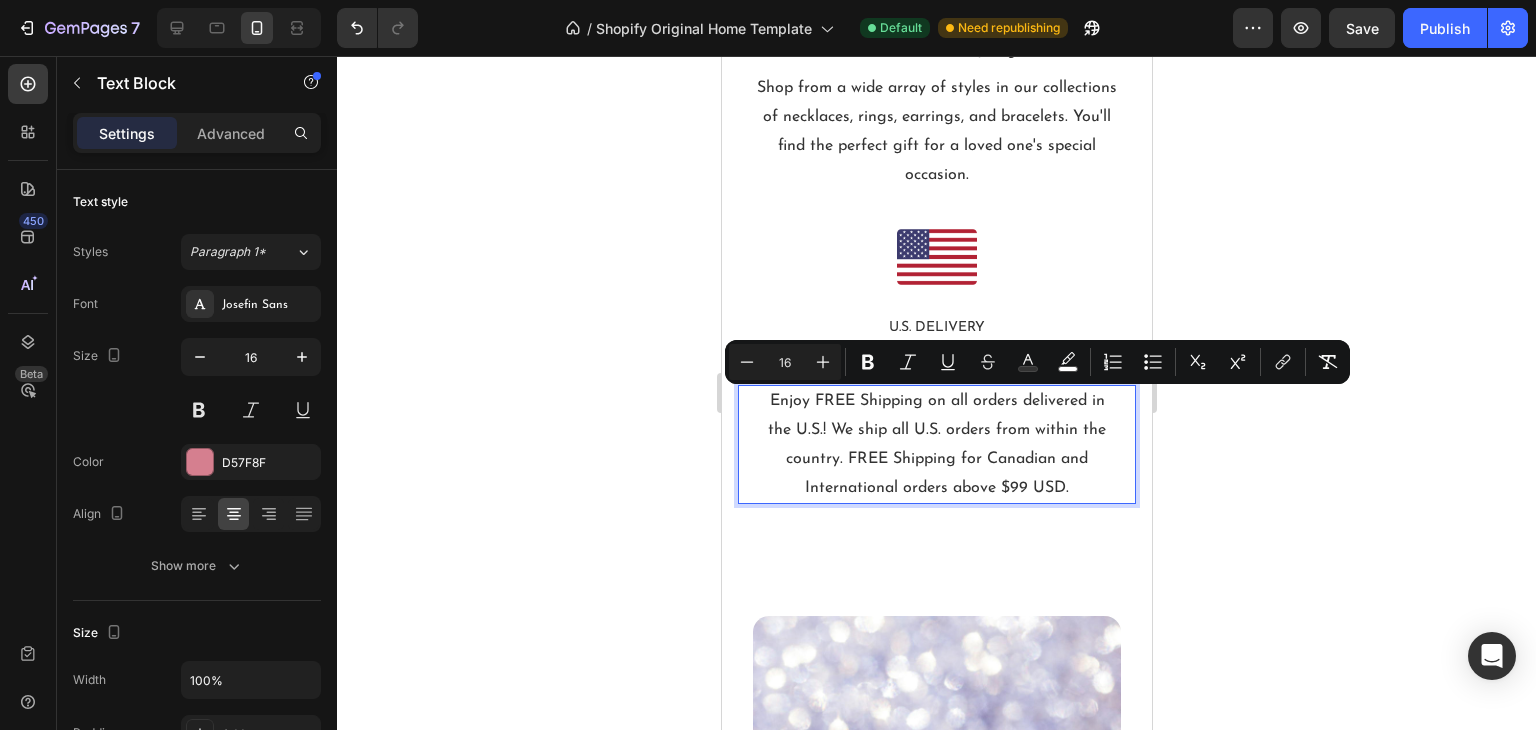 drag, startPoint x: 762, startPoint y: 400, endPoint x: 1072, endPoint y: 492, distance: 323.3636 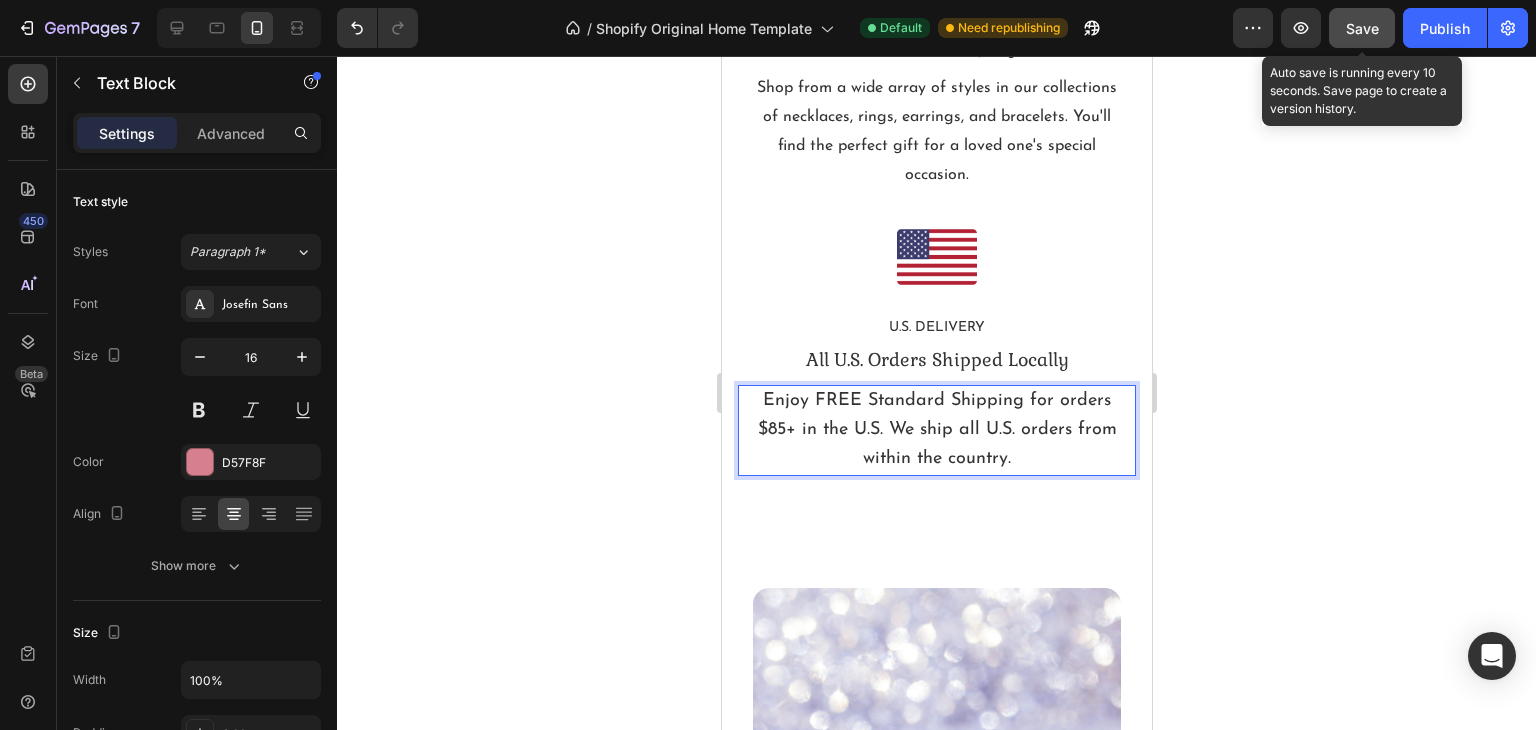 click on "Save" 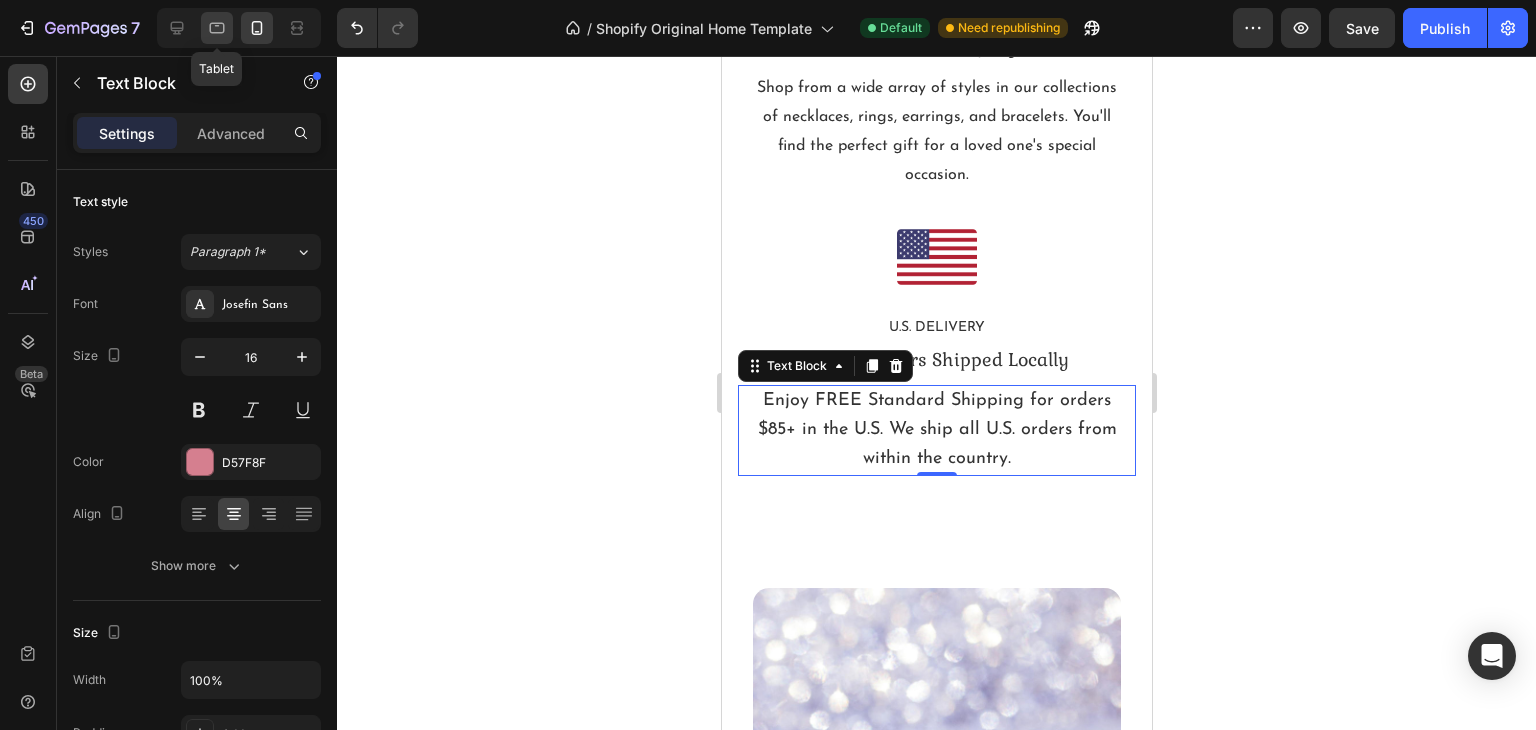 click 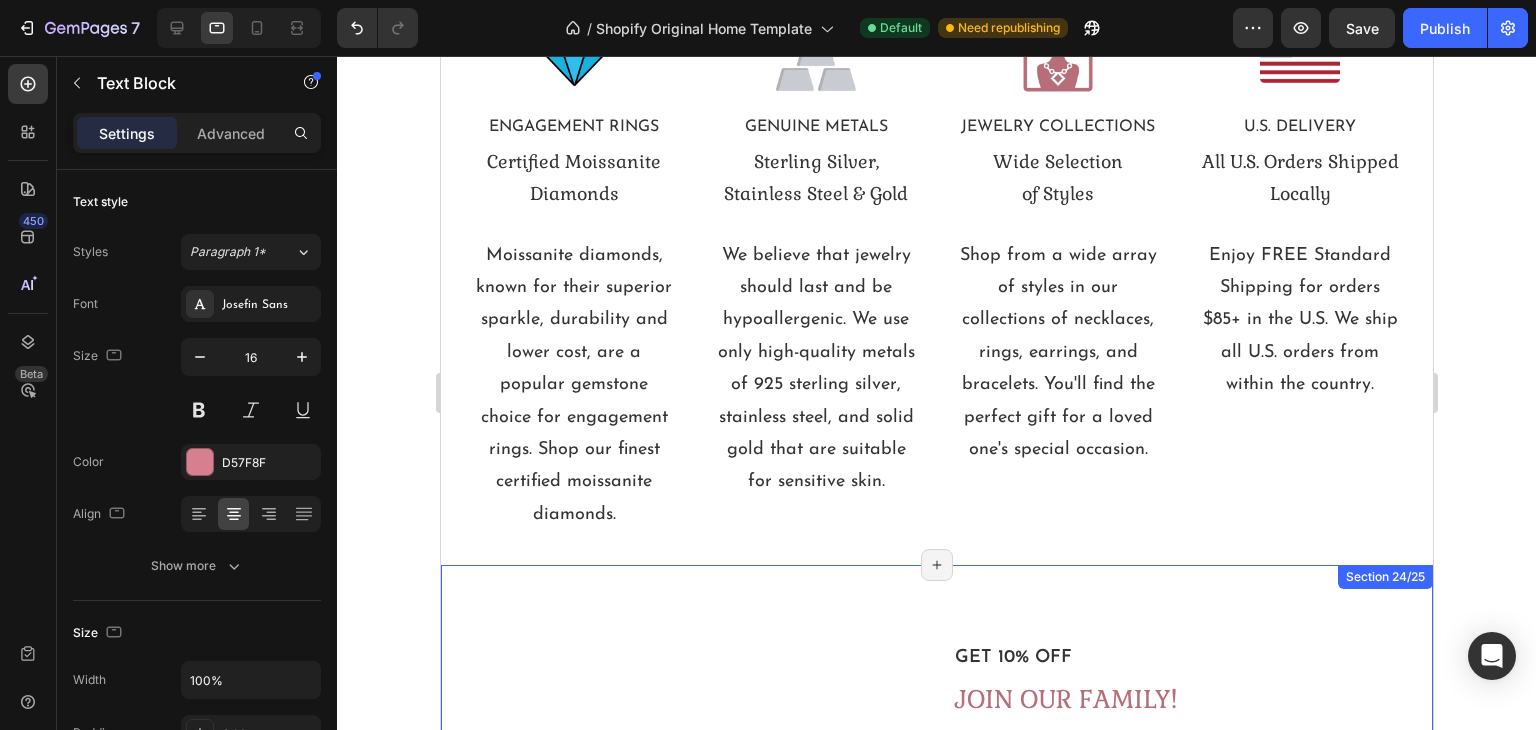 scroll, scrollTop: 8340, scrollLeft: 0, axis: vertical 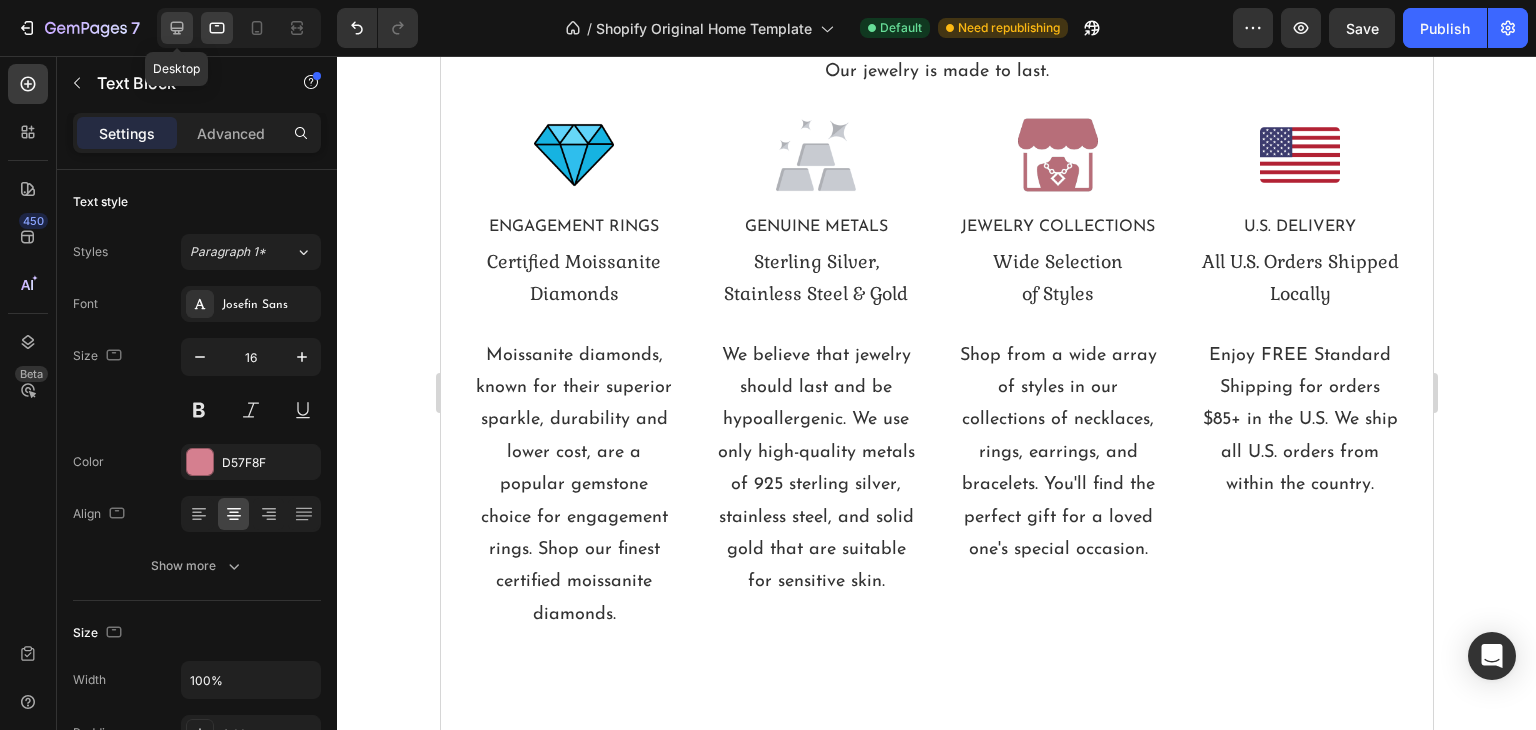 click 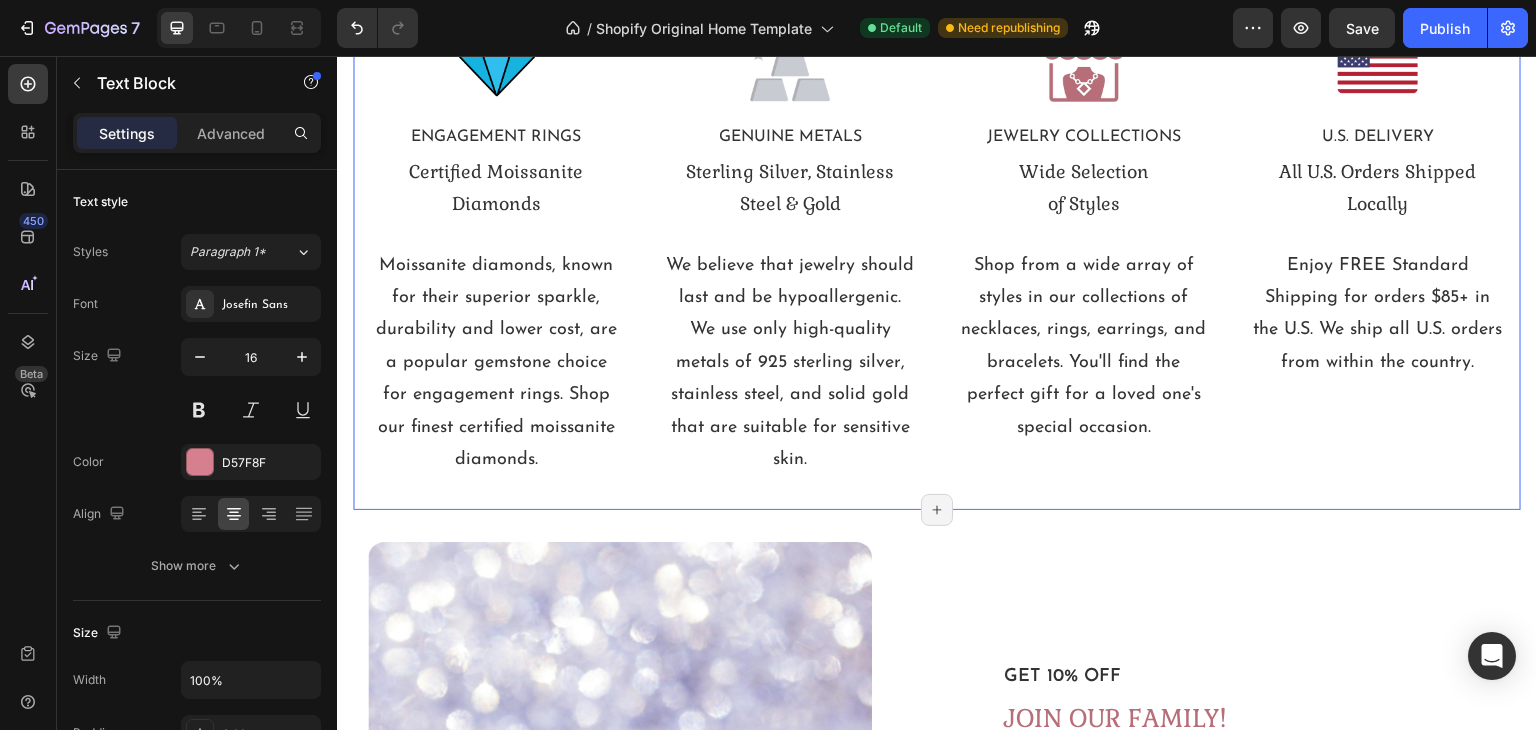 scroll, scrollTop: 8270, scrollLeft: 0, axis: vertical 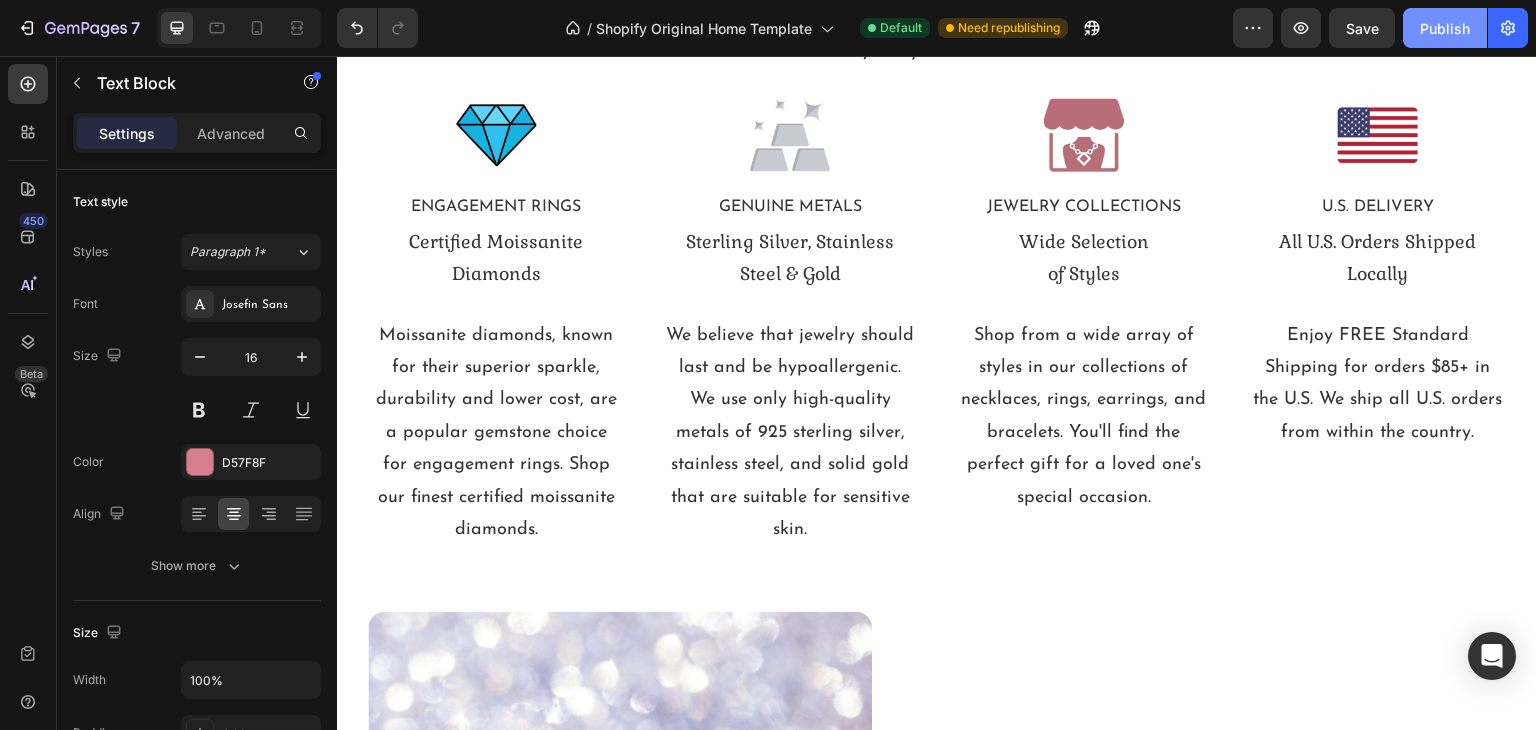 click on "Publish" at bounding box center (1445, 28) 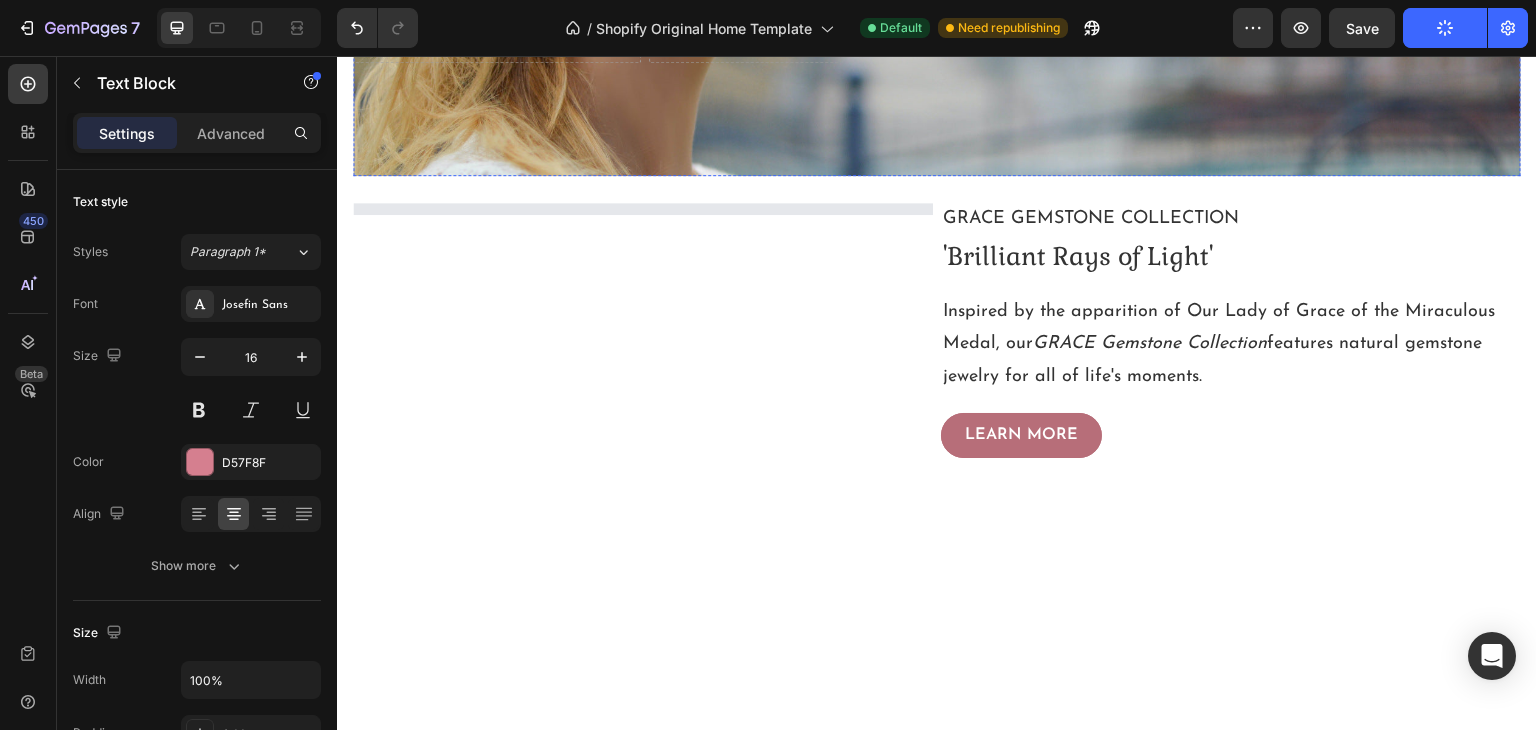scroll, scrollTop: 4528, scrollLeft: 0, axis: vertical 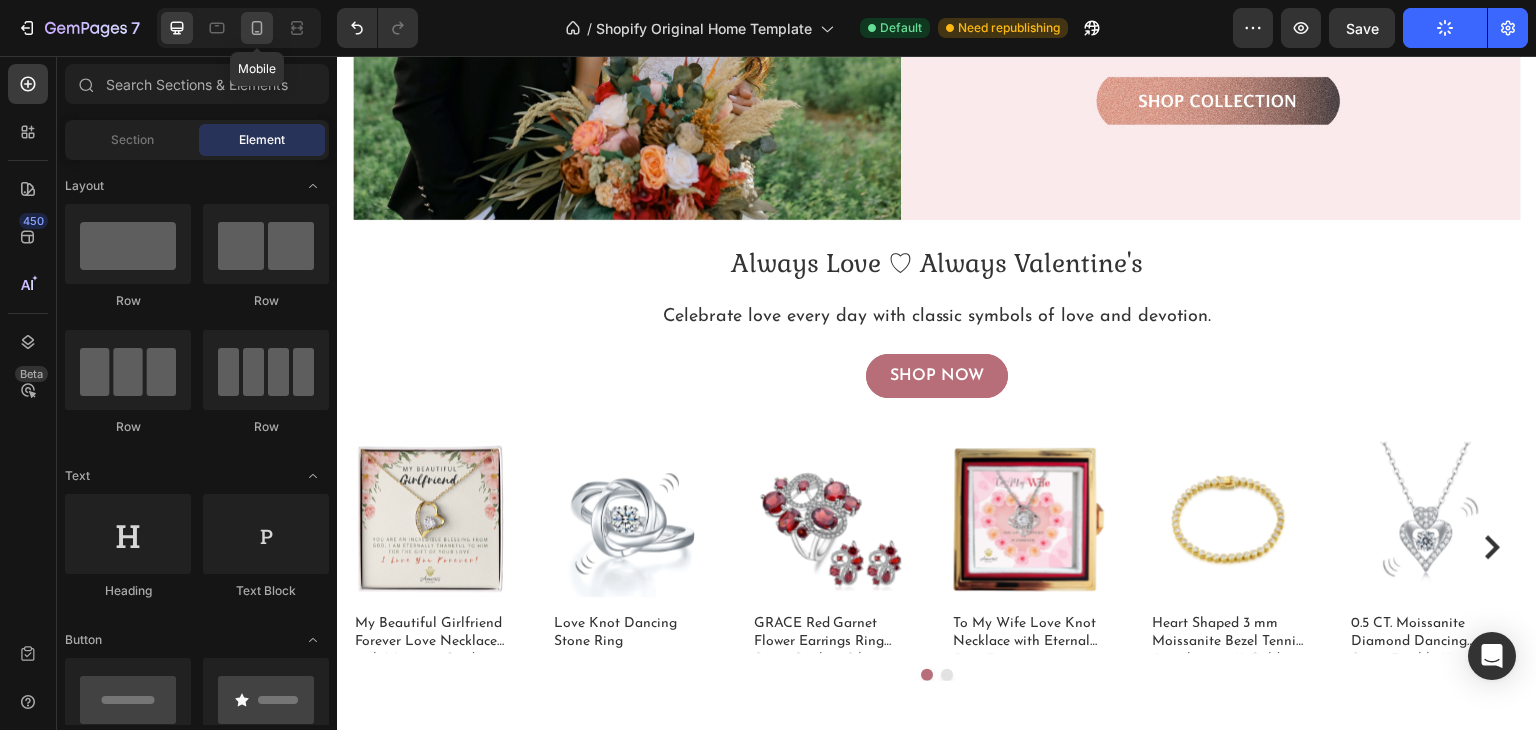 click 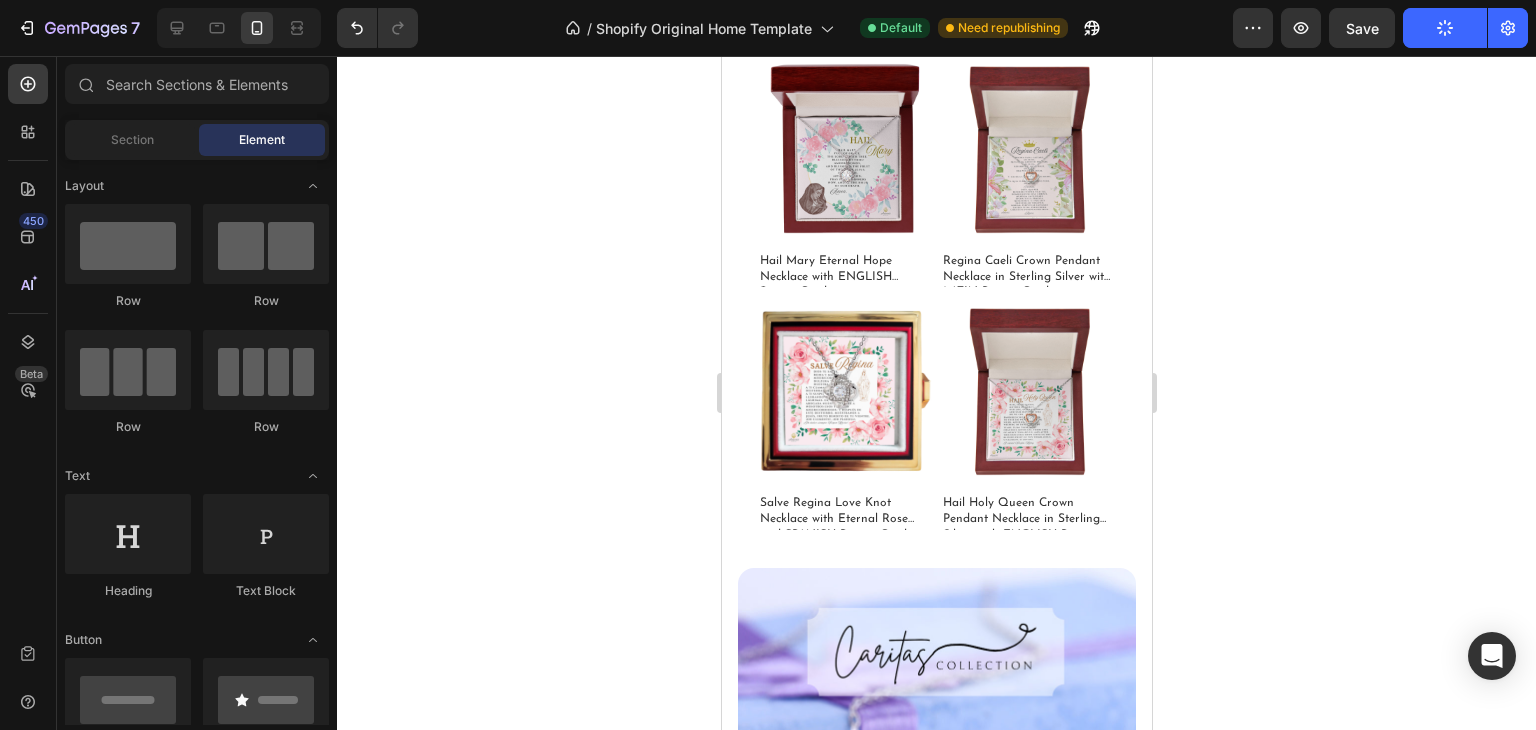 scroll, scrollTop: 4064, scrollLeft: 0, axis: vertical 